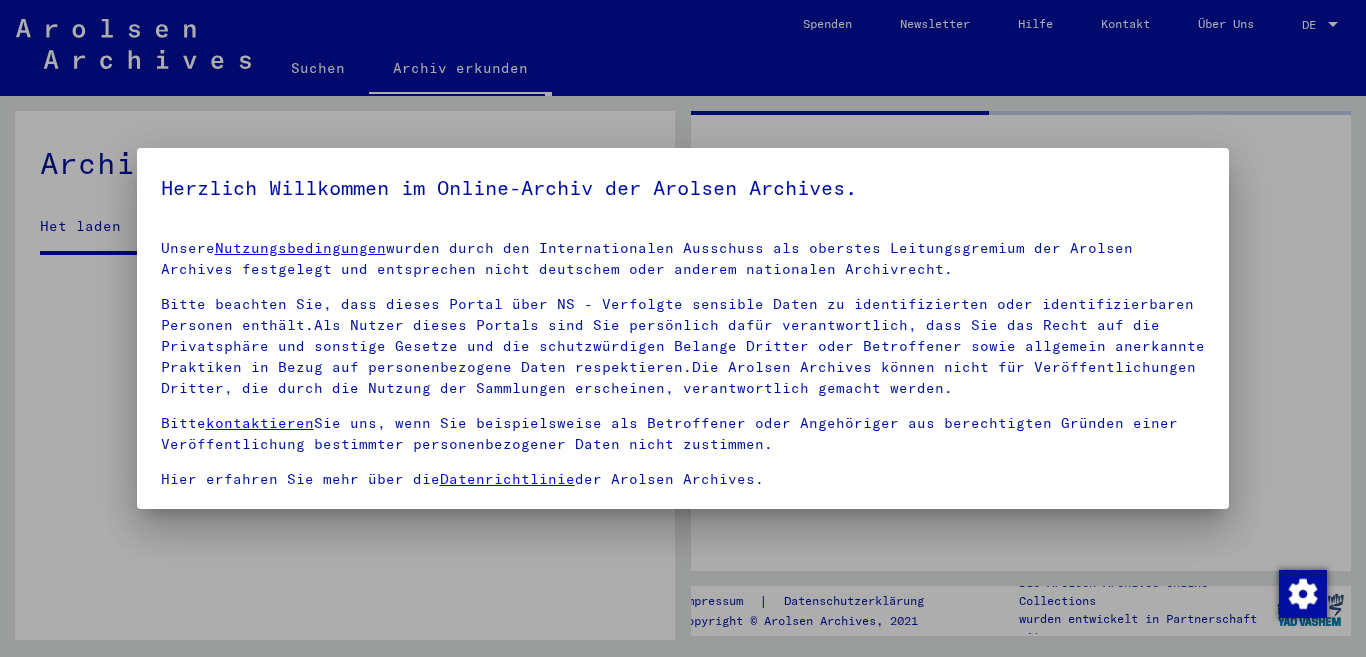 scroll, scrollTop: 0, scrollLeft: 0, axis: both 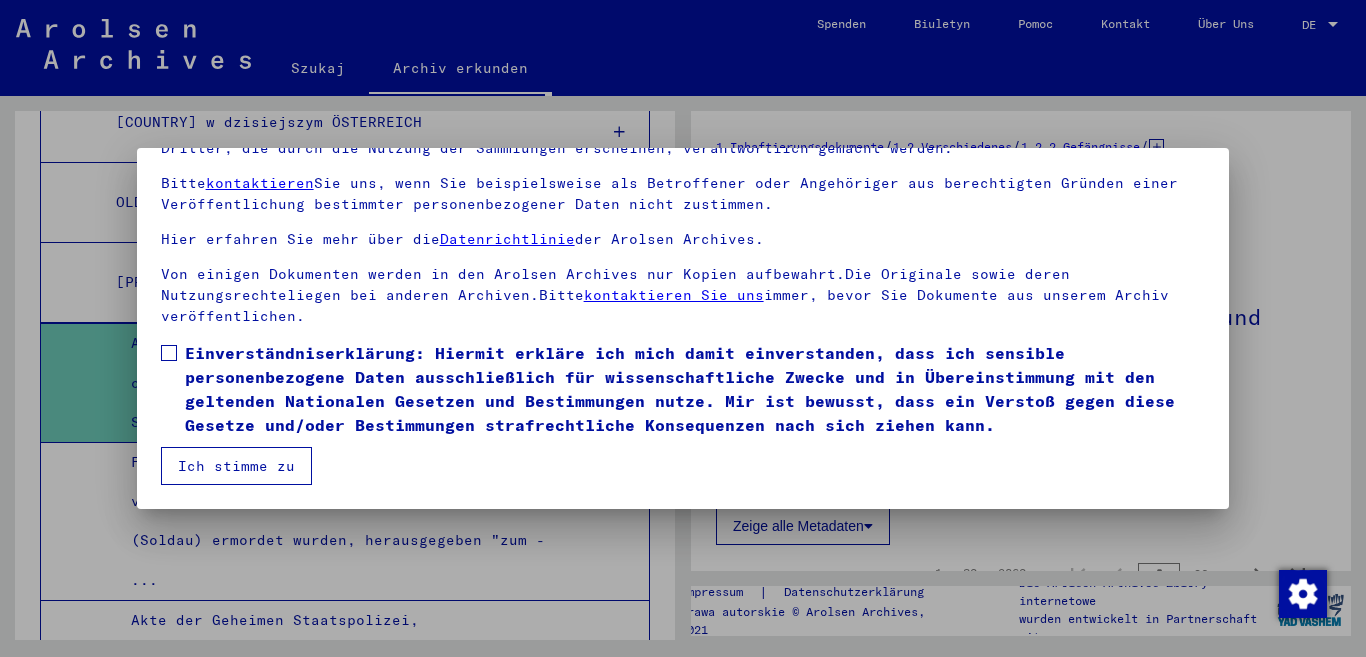 click at bounding box center (683, 328) 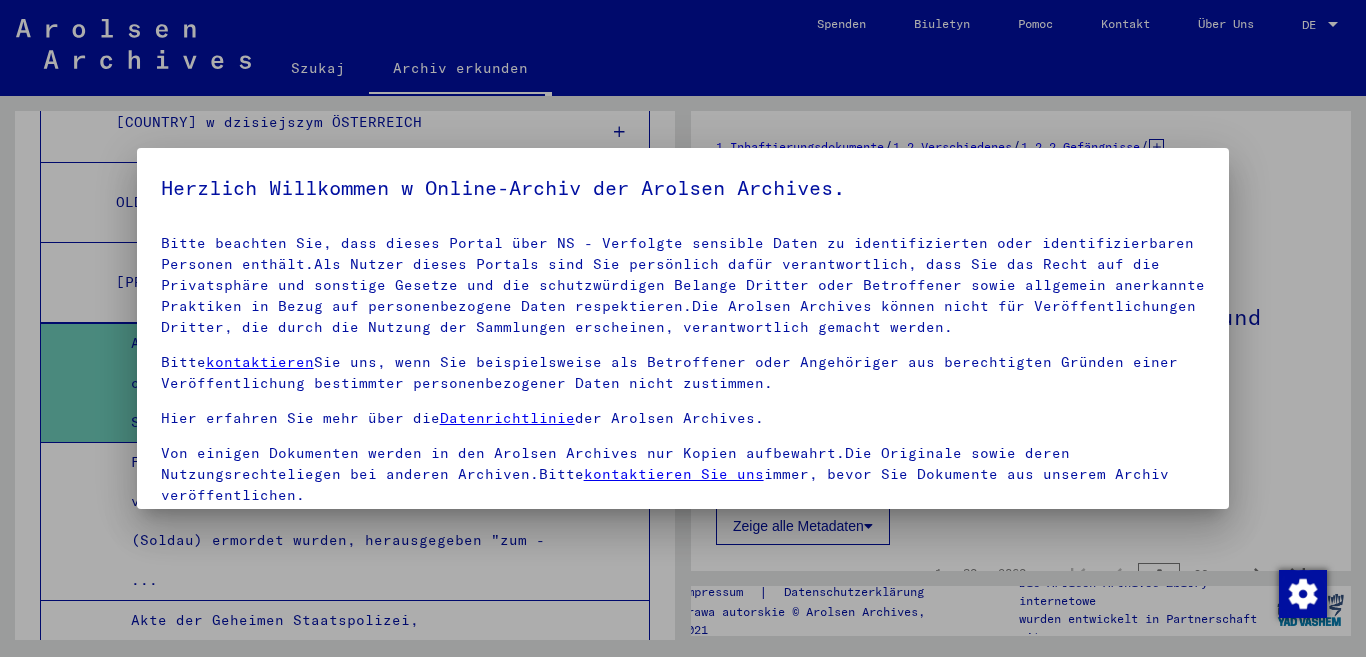 scroll, scrollTop: 53, scrollLeft: 0, axis: vertical 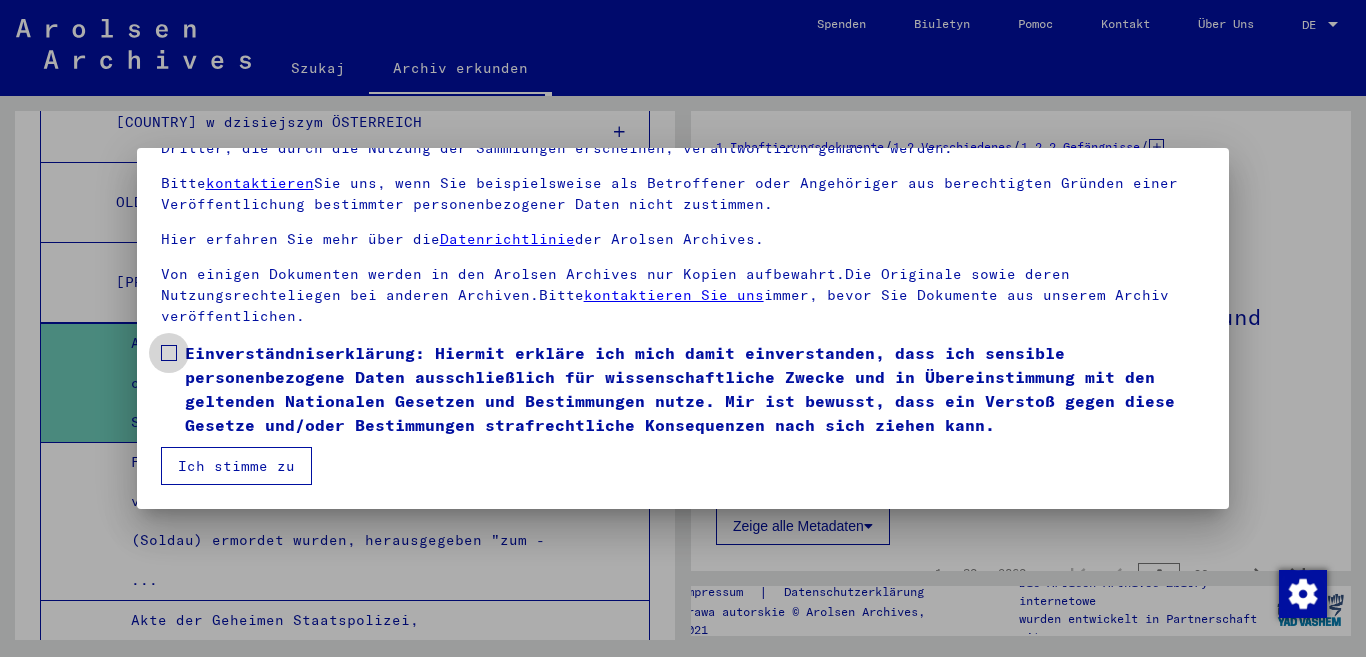 click on "Einverständniserklärung: Hiermit erkläre ich mich damit einverstanden, dass ich sensible personenbezogene Daten ausschließlich für wissenschaftliche Zwecke und in Übereinstimmung mit den geltenden Nationalen Gesetzen und Bestimmungen nutze. Mir ist bewusst, dass ein Verstoß gegen diese Gesetze und/oder Bestimmungen strafrechtliche Konsequenzen nach sich ziehen kann." at bounding box center [683, 389] 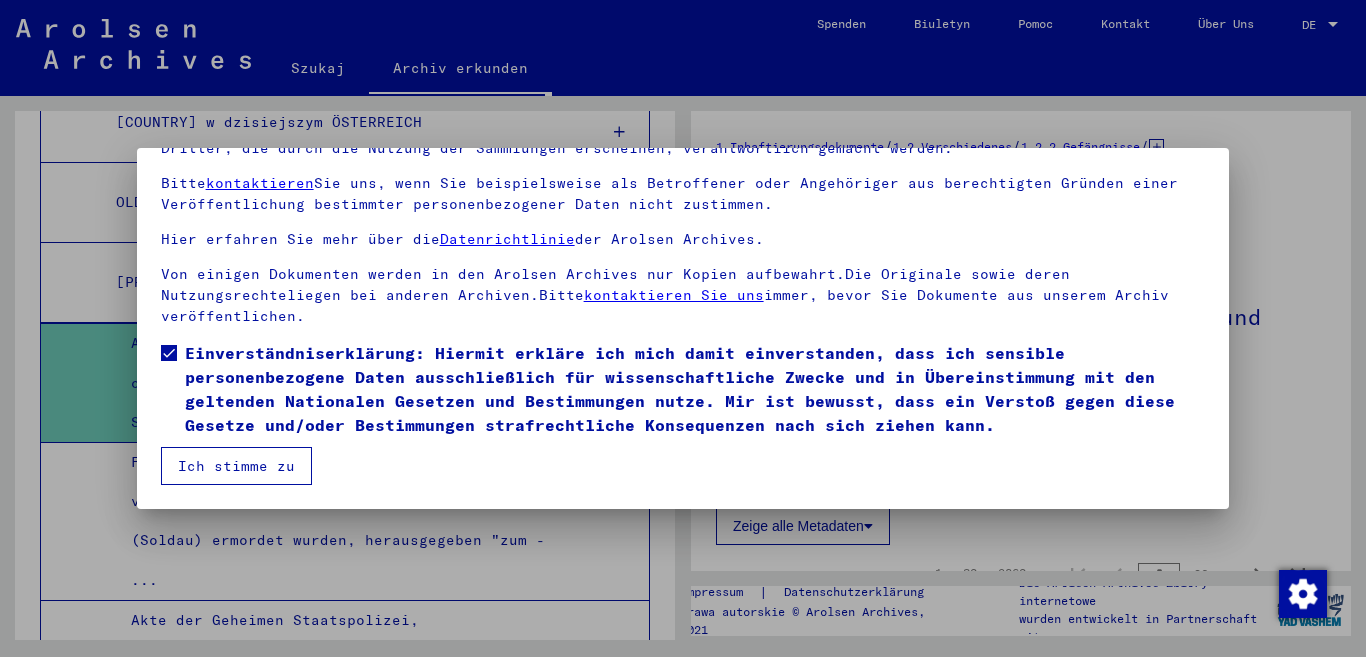click on "Ich stimme zu" at bounding box center (236, 466) 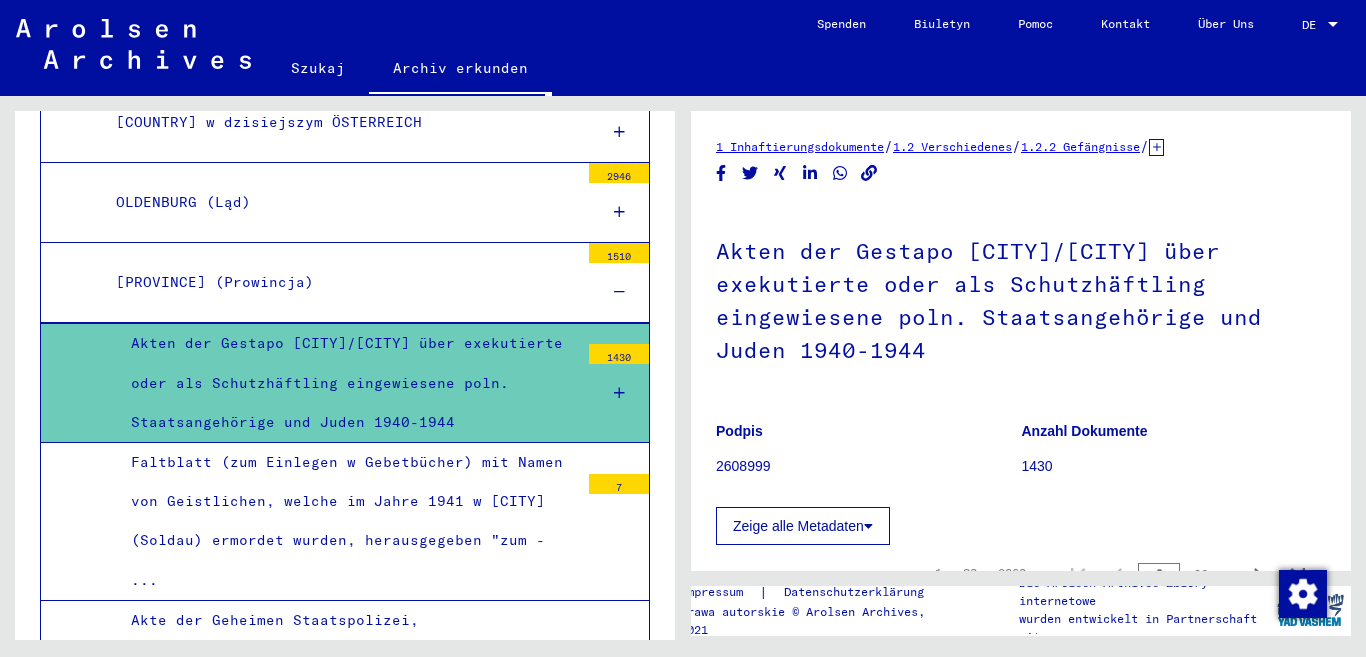 click on "Faltblatt (zum Einlegen w Gebetbücher) mit Namen von Geistlichen, welche im Jahre 1941 w [CITY] (Soldau) ermordet wurden, herausgegeben "zum - ..." at bounding box center [347, 521] 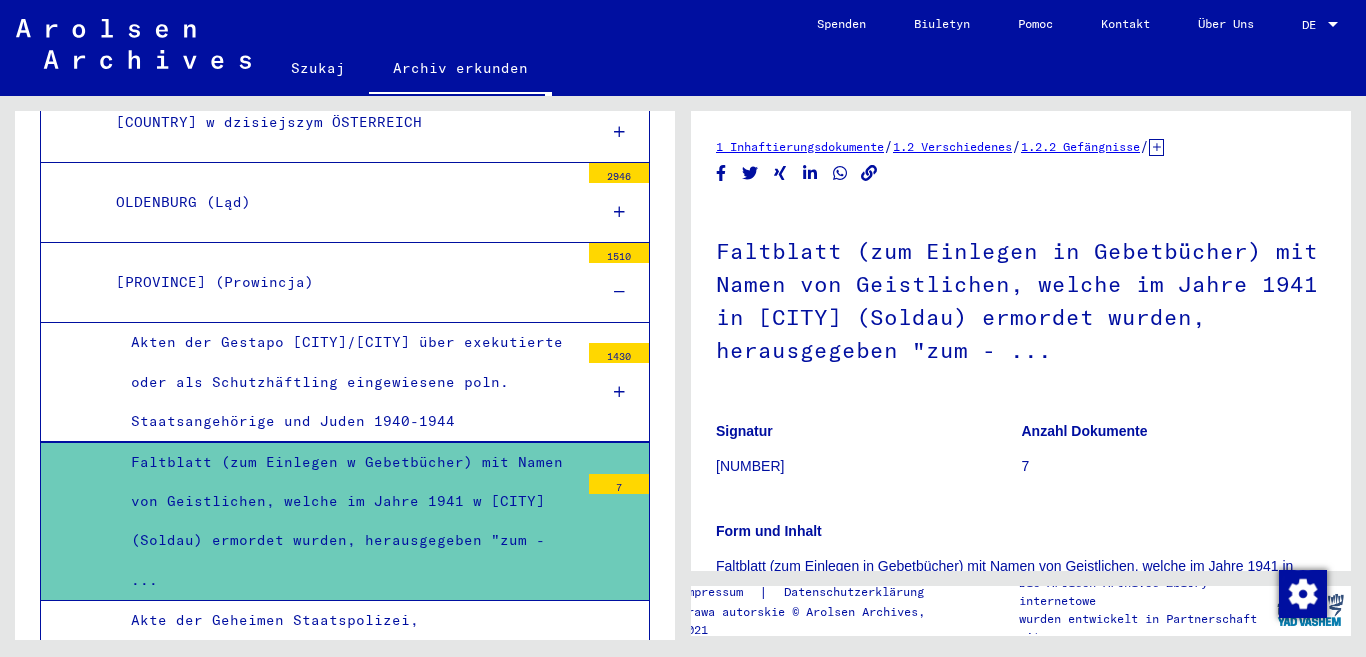 click on "DE" at bounding box center [1313, 25] 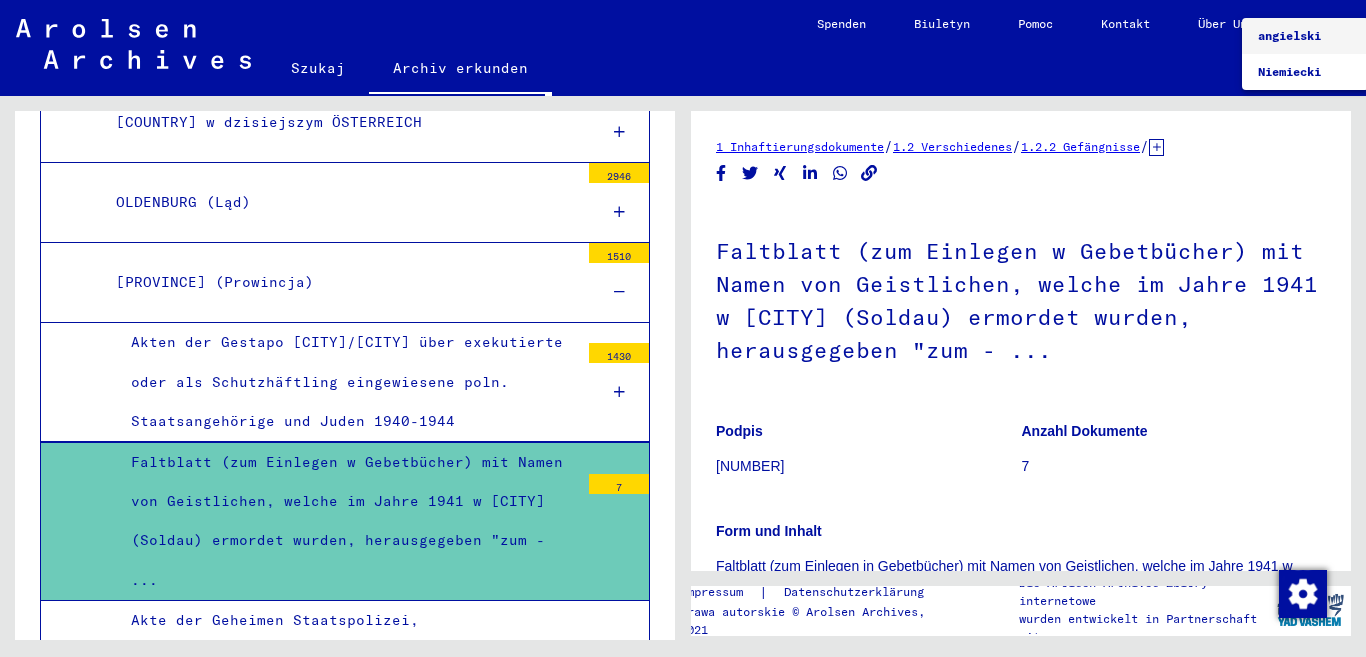 click on "angielski" at bounding box center [1289, 35] 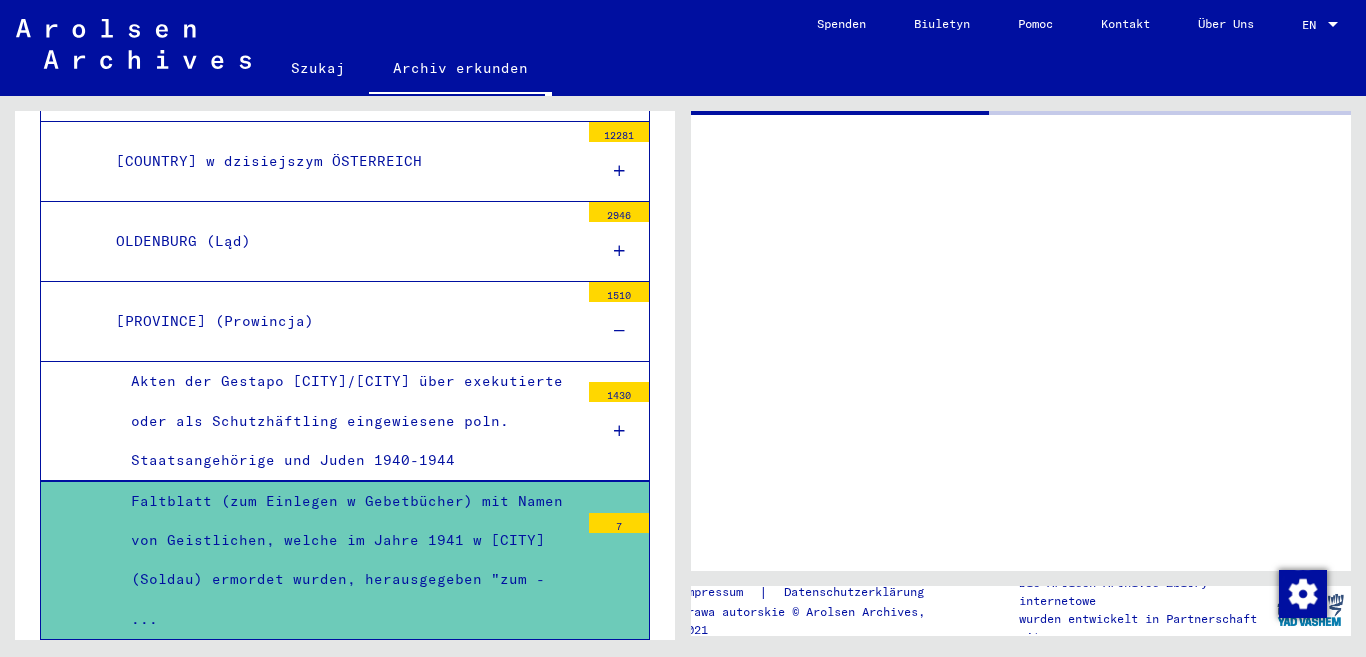 scroll, scrollTop: 2137, scrollLeft: 0, axis: vertical 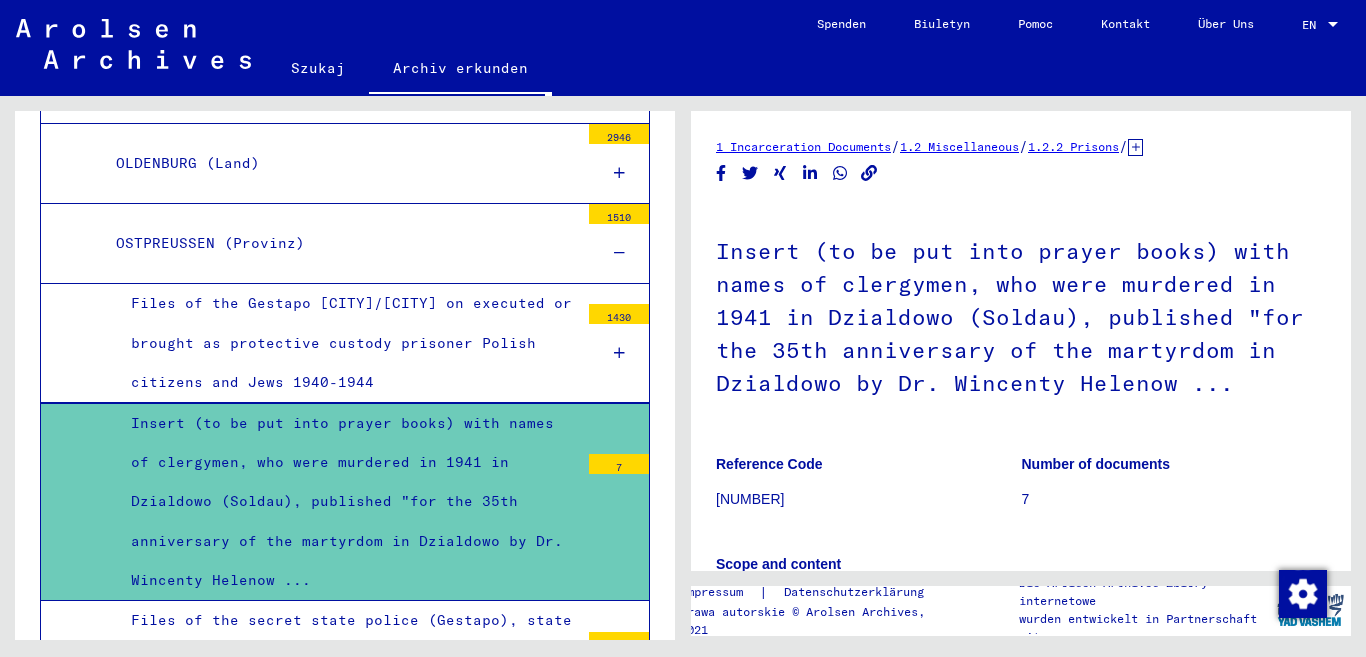 drag, startPoint x: 1316, startPoint y: 28, endPoint x: 1020, endPoint y: 42, distance: 296.3309 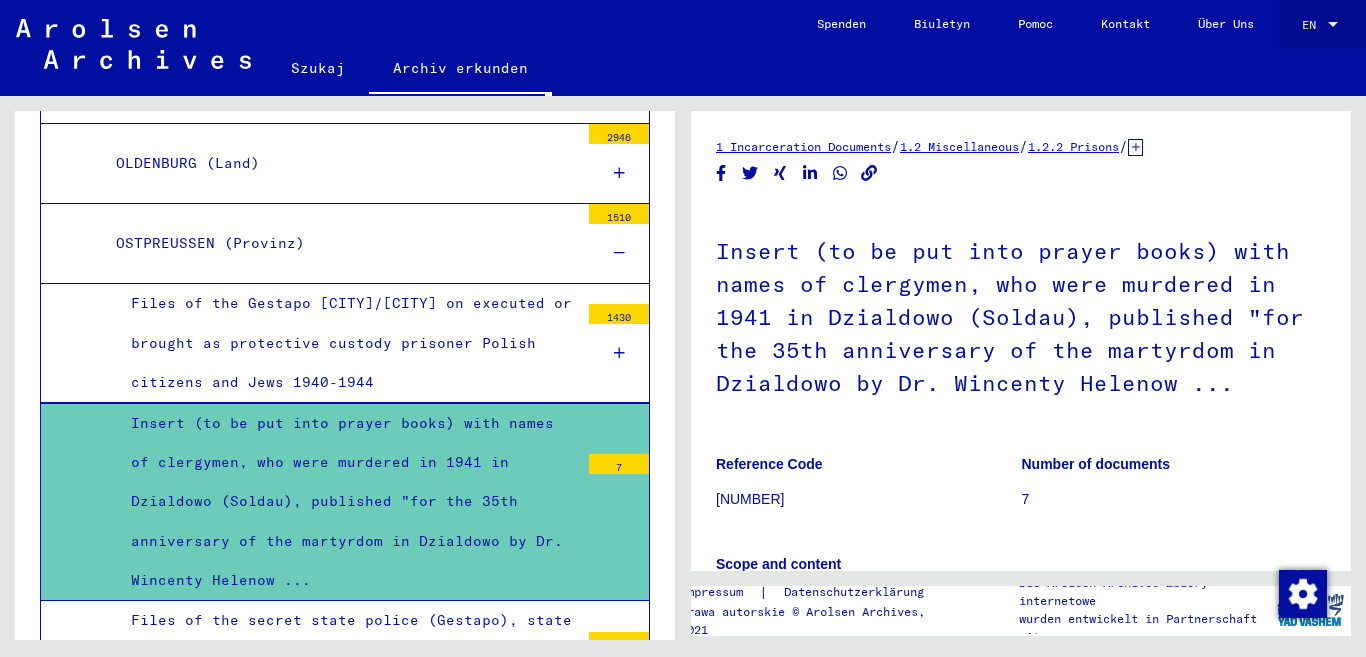 scroll, scrollTop: 2098, scrollLeft: 0, axis: vertical 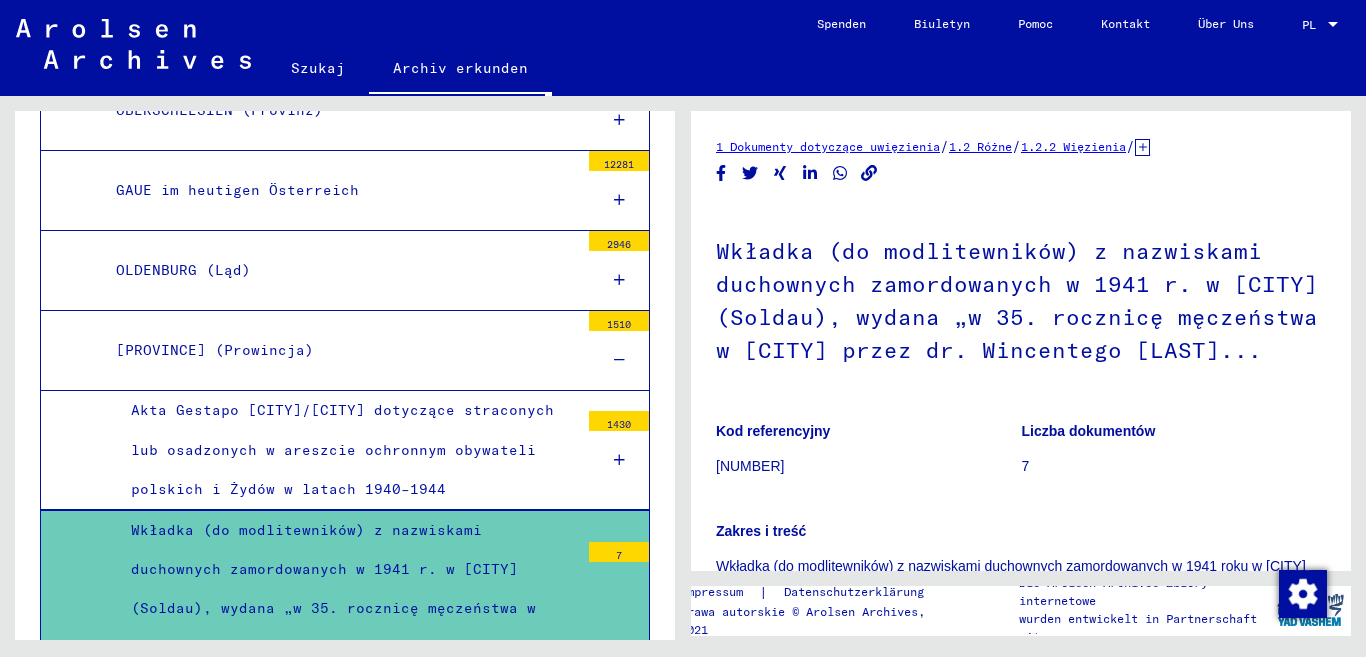 click on "Akta Gestapo [CITY]/[CITY] dotyczące straconych lub osadzonych w areszcie ochronnym obywateli polskich i Żydów w latach 1940–1944" at bounding box center (342, 449) 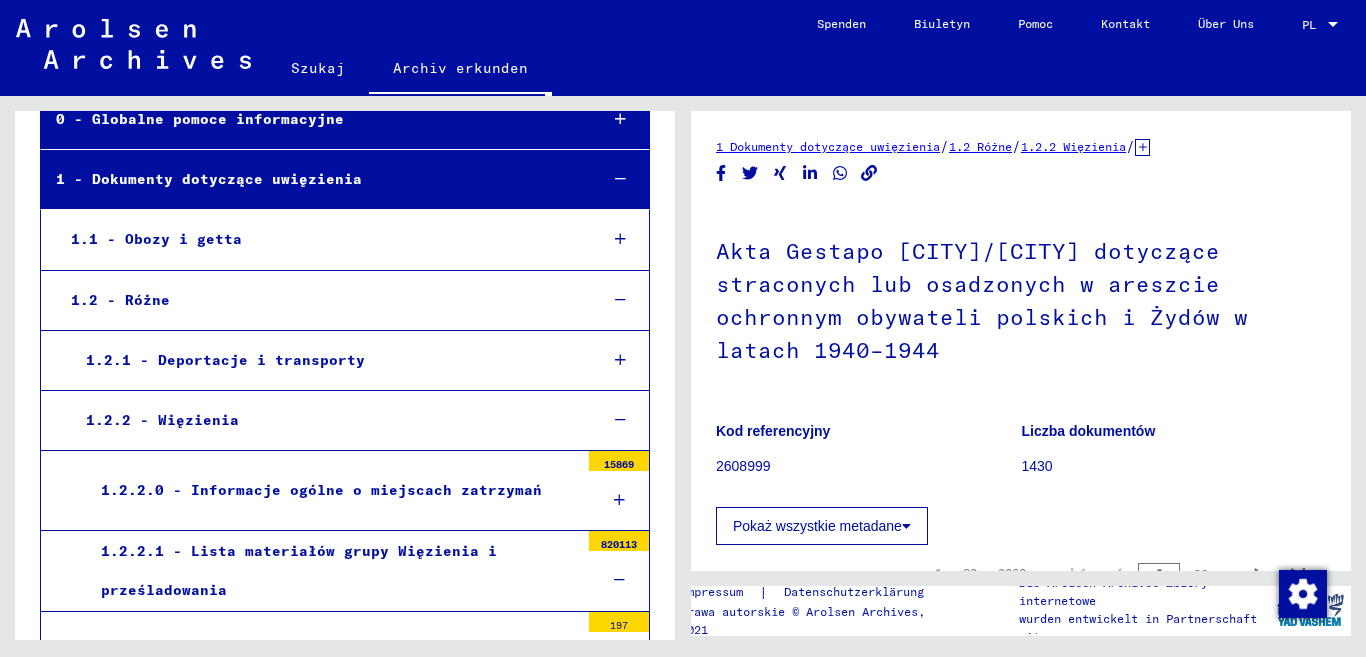 scroll, scrollTop: 27, scrollLeft: 0, axis: vertical 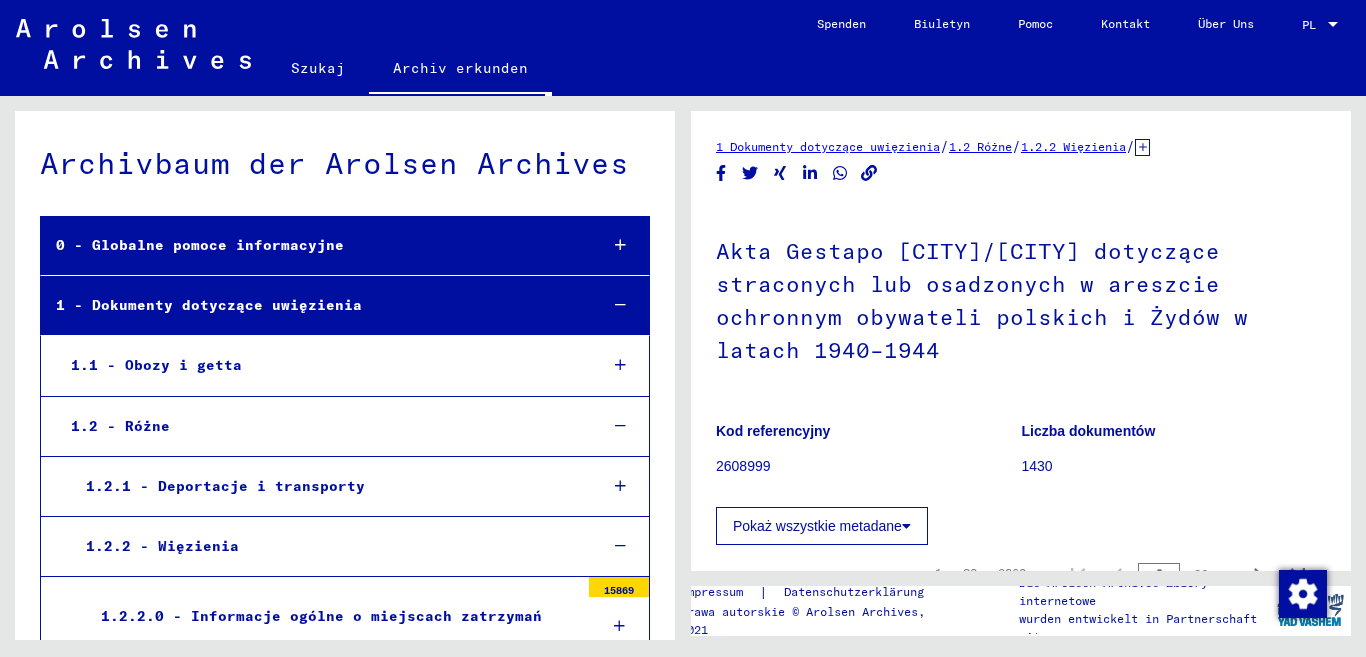 click on "1 Dokumenty dotyczące uwięzienia" 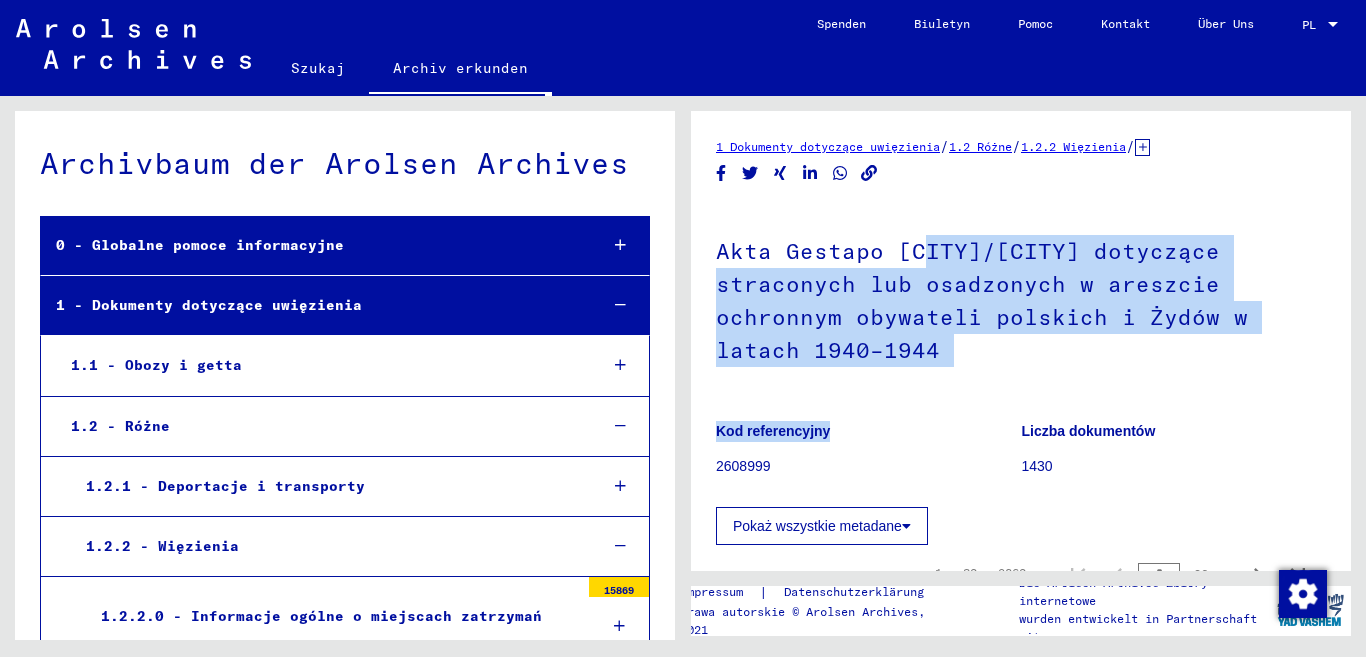 drag, startPoint x: 927, startPoint y: 227, endPoint x: 913, endPoint y: 416, distance: 189.5178 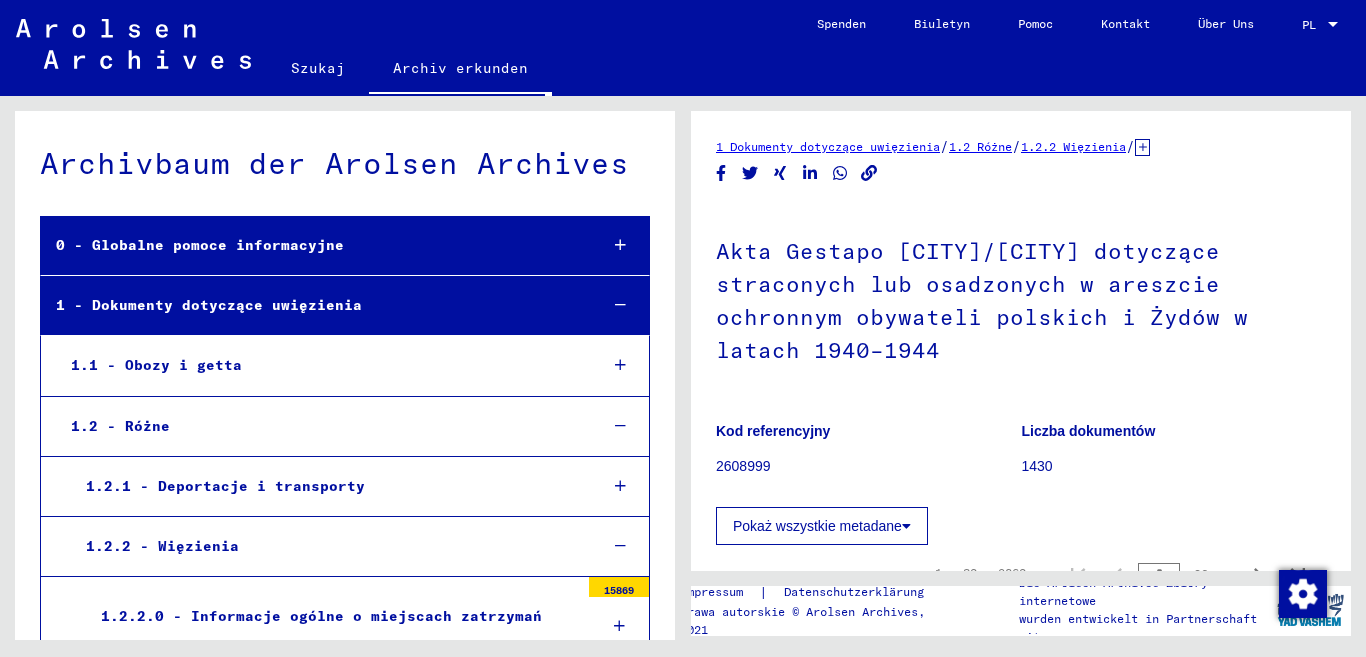 click on "1 - Dokumenty dotyczące uwięzienia" at bounding box center (311, 305) 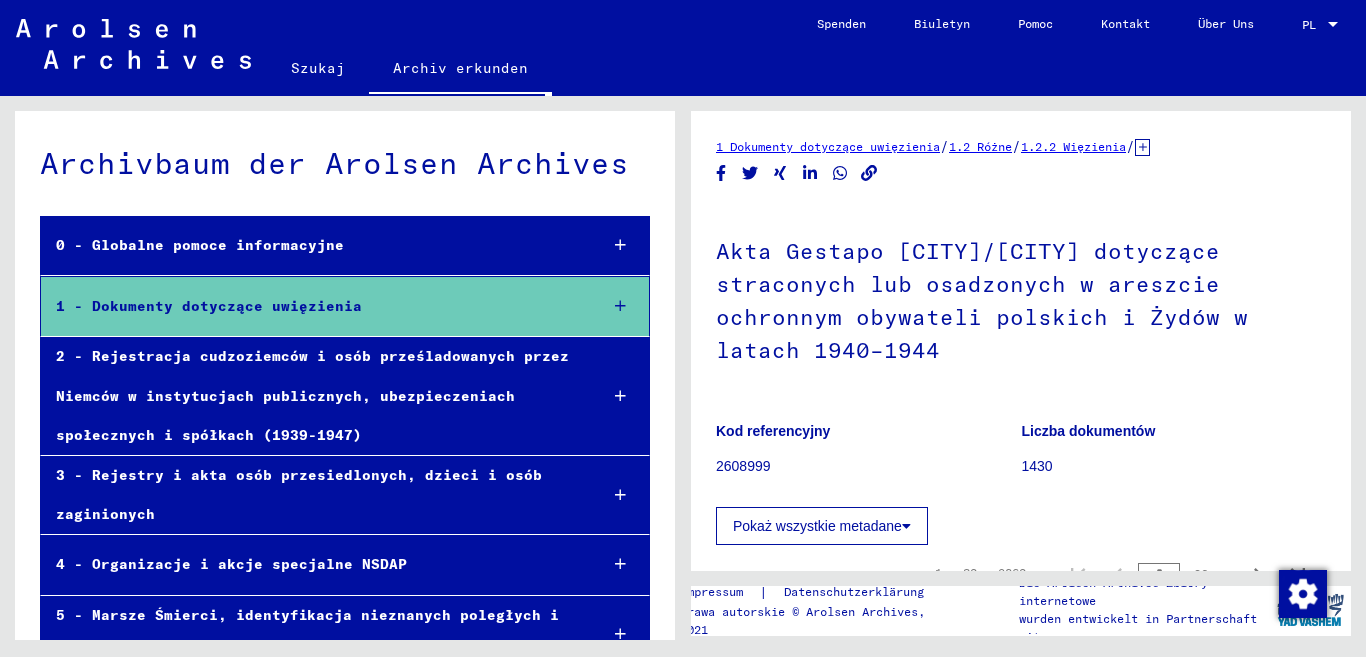 click on "3 - Rejestry i akta osób przesiedlonych, dzieci i osób zaginionych" at bounding box center [299, 494] 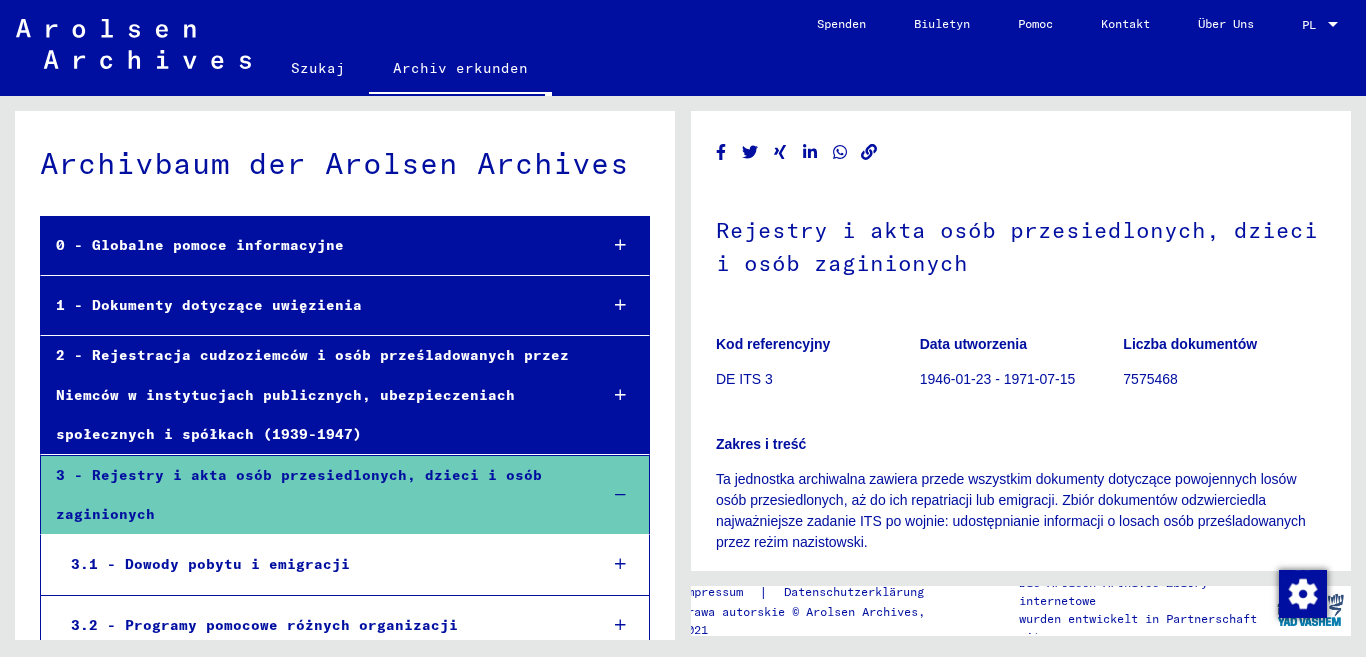 click on "3.1 - Dowody pobytu i emigracji" at bounding box center (319, 564) 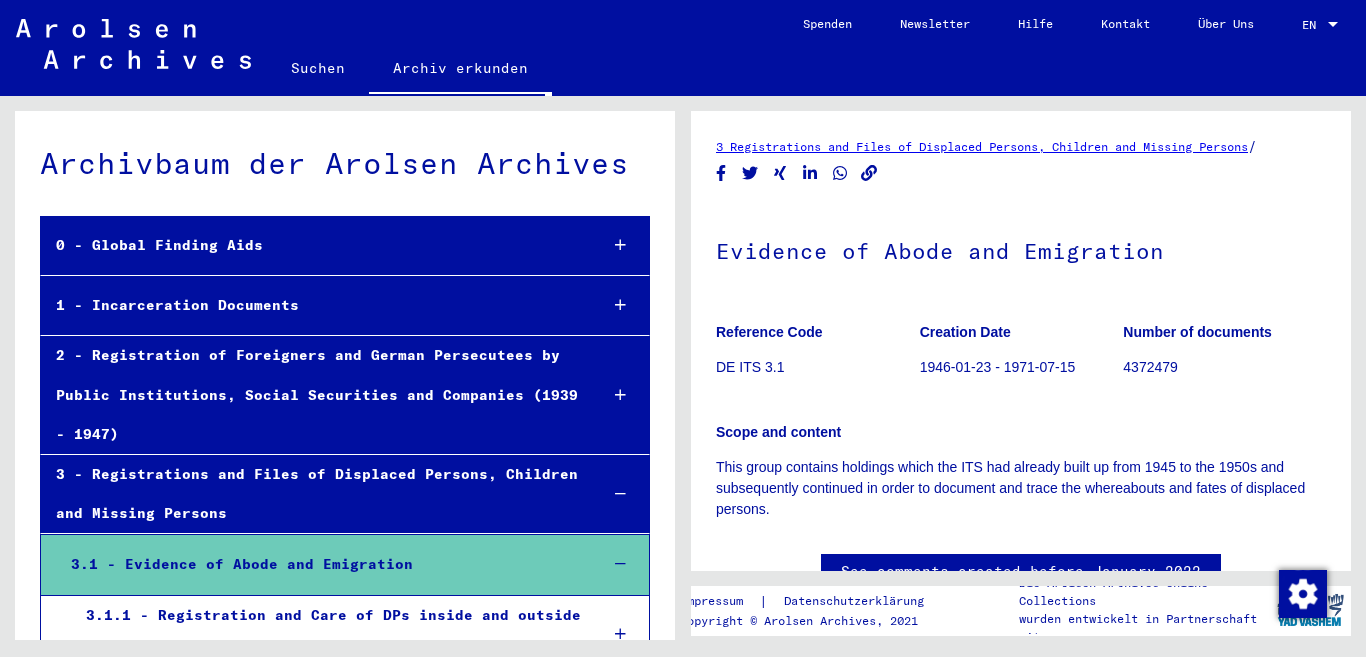 click on "Archivbaum der Arolsen Archives 0 - Global Finding Aids 1 - Incarceration Documents 2 - Registration of Foreigners and German Persecutees by Public Institutions, Social Securities and Companies (1939 - 1947) 3 - Registrations and Files of Displaced Persons, Children and Missing Persons 3.1 - Evidence of Abode and Emigration 3.1.1 - Registration and Care of DPs inside and outside of Camps 3.1.2 - Treatment of DPs in hospitals 3.1.3 - Emigrations 3.2 - Relief Programs of Various Organizations 3.3 - Child Tracing Branch/Tracing service 4 - Special NSDAP organizations and actions 5 - Death Marches, identification of unkown dead and Nazi trials 6 - Records of the ITS and its predecessors 7 - Archival records of microforms (new material / document acquisition) 8 - Collections of private persons and small archives" 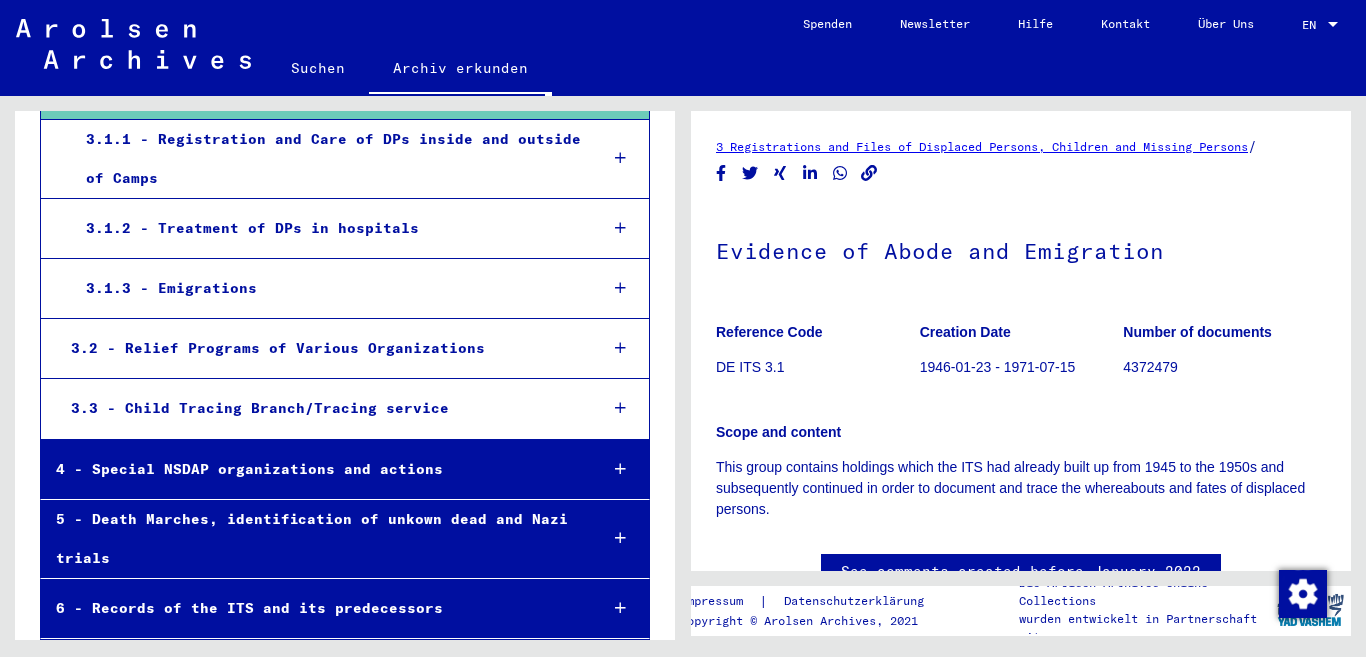 scroll, scrollTop: 625, scrollLeft: 0, axis: vertical 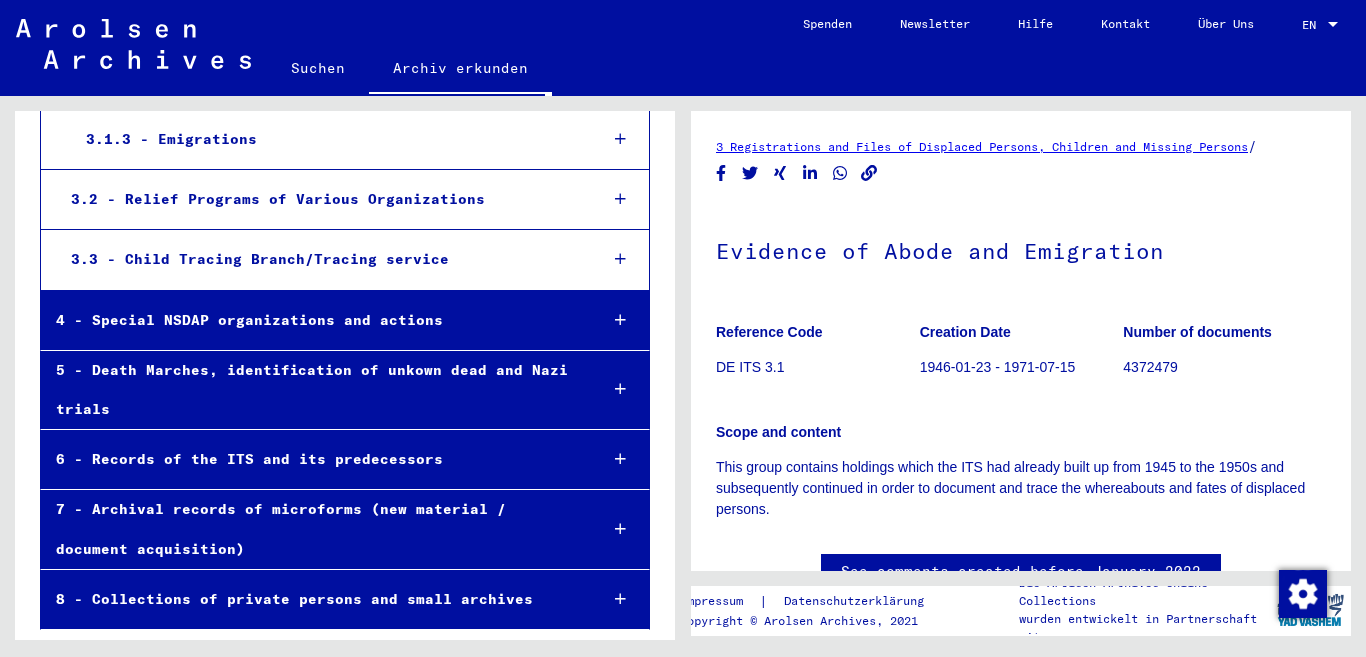 click on "Archivbaum der Arolsen Archives 0 - Global Finding Aids 1 - Incarceration Documents 2 - Registration of Foreigners and German Persecutees by Public Institutions, Social Securities and Companies (1939 - 1947) 3 - Registrations and Files of Displaced Persons, Children and Missing Persons 3.1 - Evidence of Abode and Emigration 3.1.1 - Registration and Care of DPs inside and outside of Camps 3.1.2 - Treatment of DPs in hospitals 3.1.3 - Emigrations 3.2 - Relief Programs of Various Organizations 3.3 - Child Tracing Branch/Tracing service 4 - Special NSDAP organizations and actions 5 - Death Marches, identification of unkown dead and Nazi trials 6 - Records of the ITS and its predecessors 7 - Archival records of microforms (new material / document acquisition) 8 - Collections of private persons and small archives" 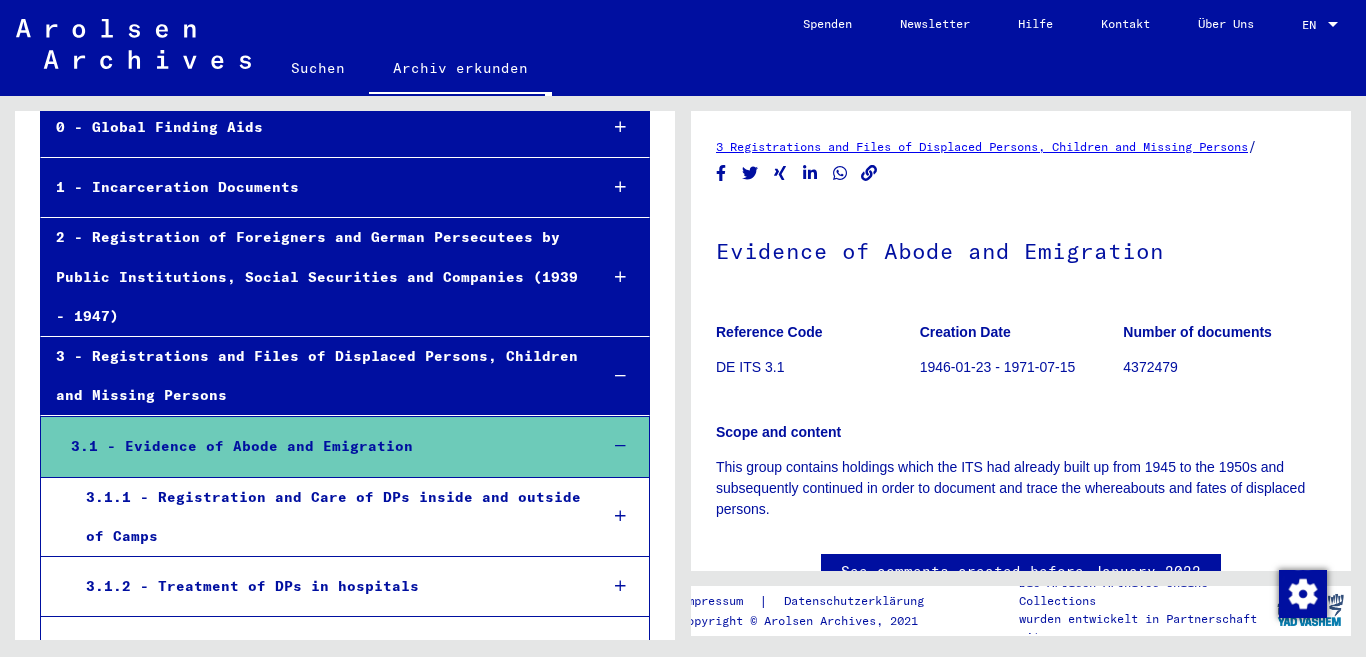 scroll, scrollTop: 109, scrollLeft: 0, axis: vertical 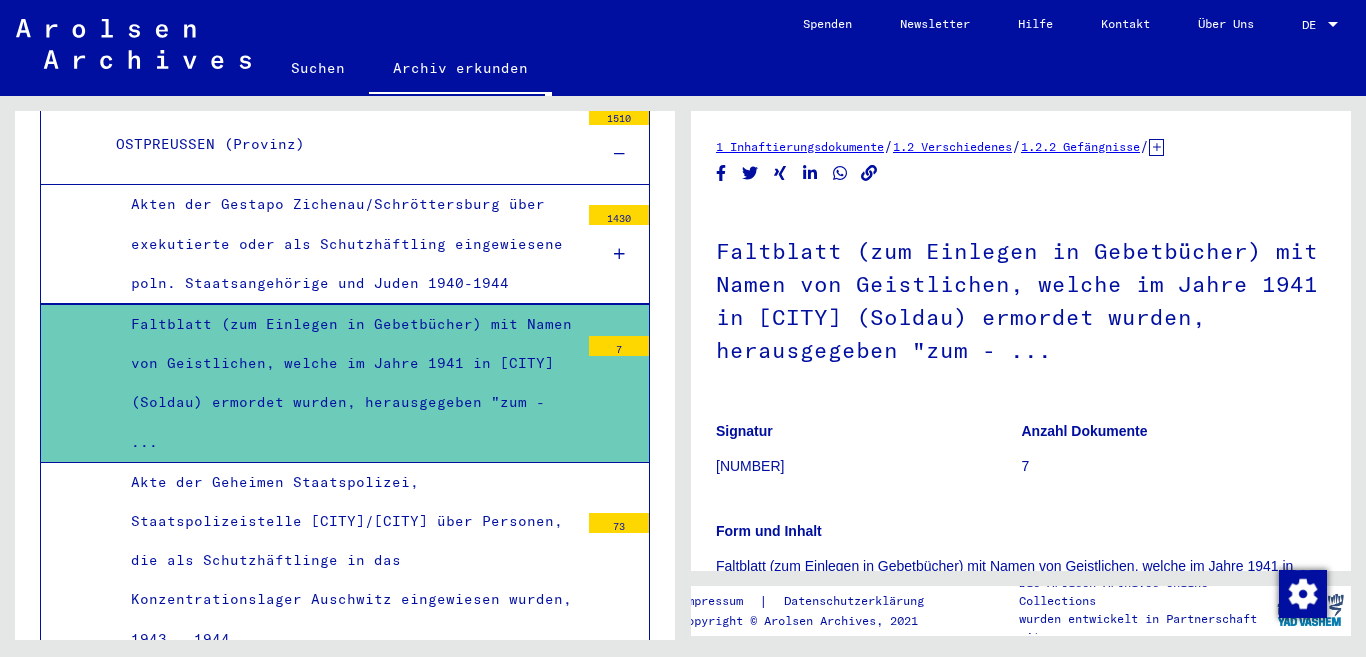 click on "Akten der Gestapo Zichenau/Schröttersburg über exekutierte oder als      Schutzhäftling eingewiesene poln. Staatsangehörige und Juden 1940-1944" at bounding box center [347, 244] 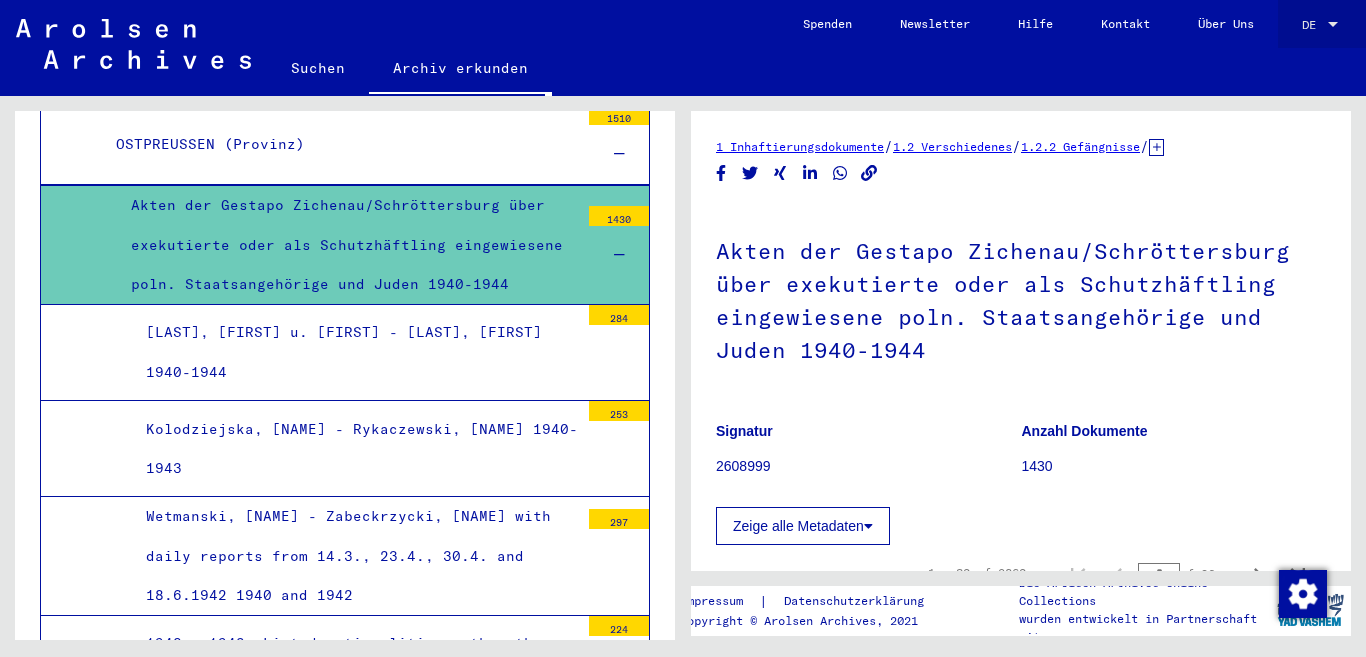 click on "DE" at bounding box center [1313, 25] 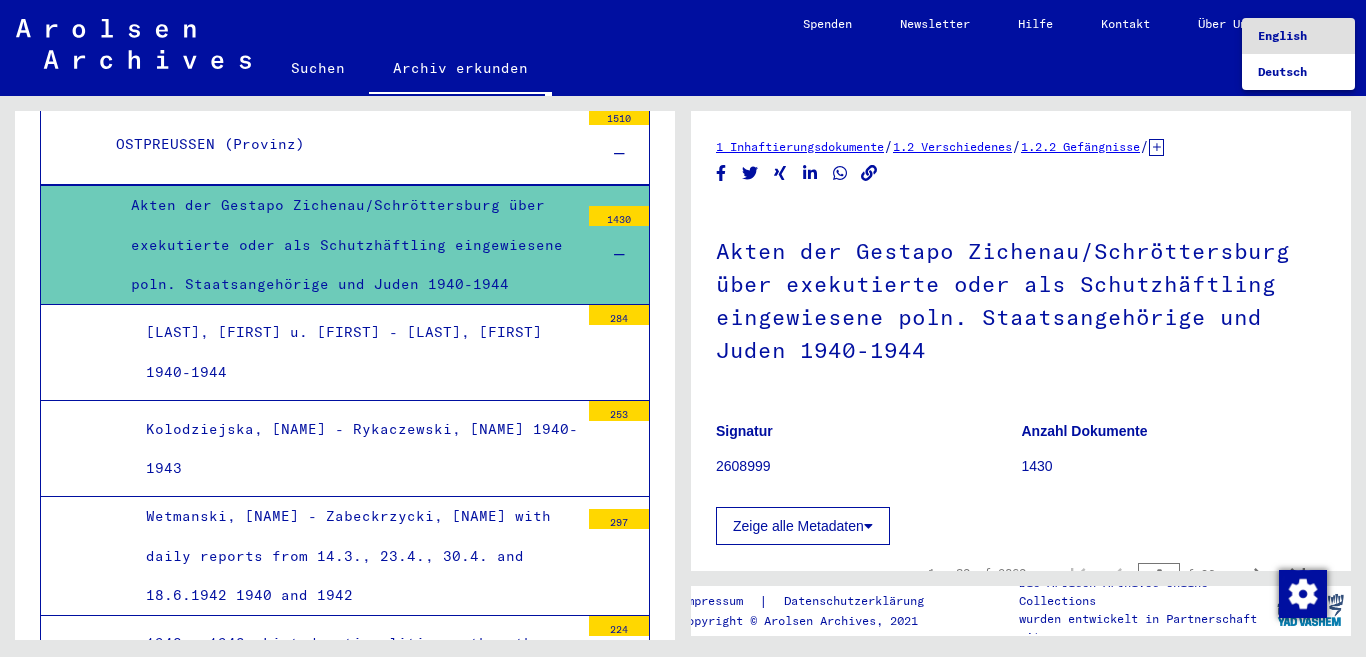 click on "English" at bounding box center (1298, 36) 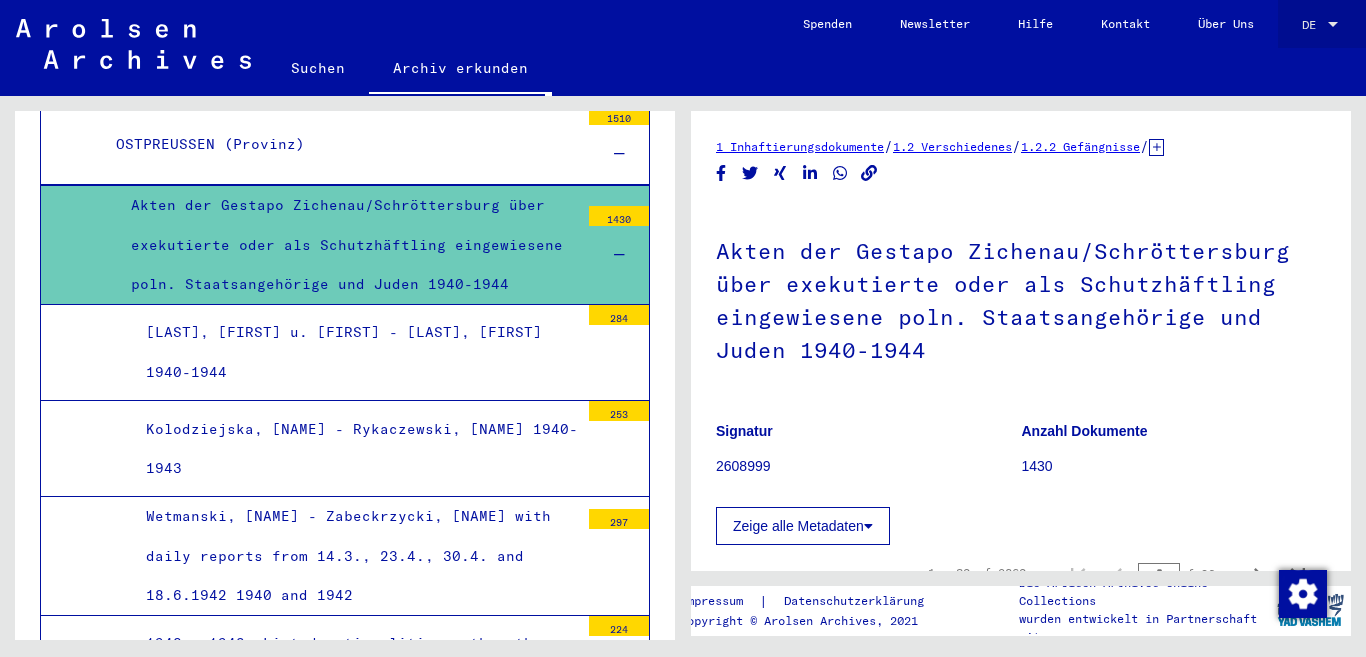 click on "DE" at bounding box center [1313, 25] 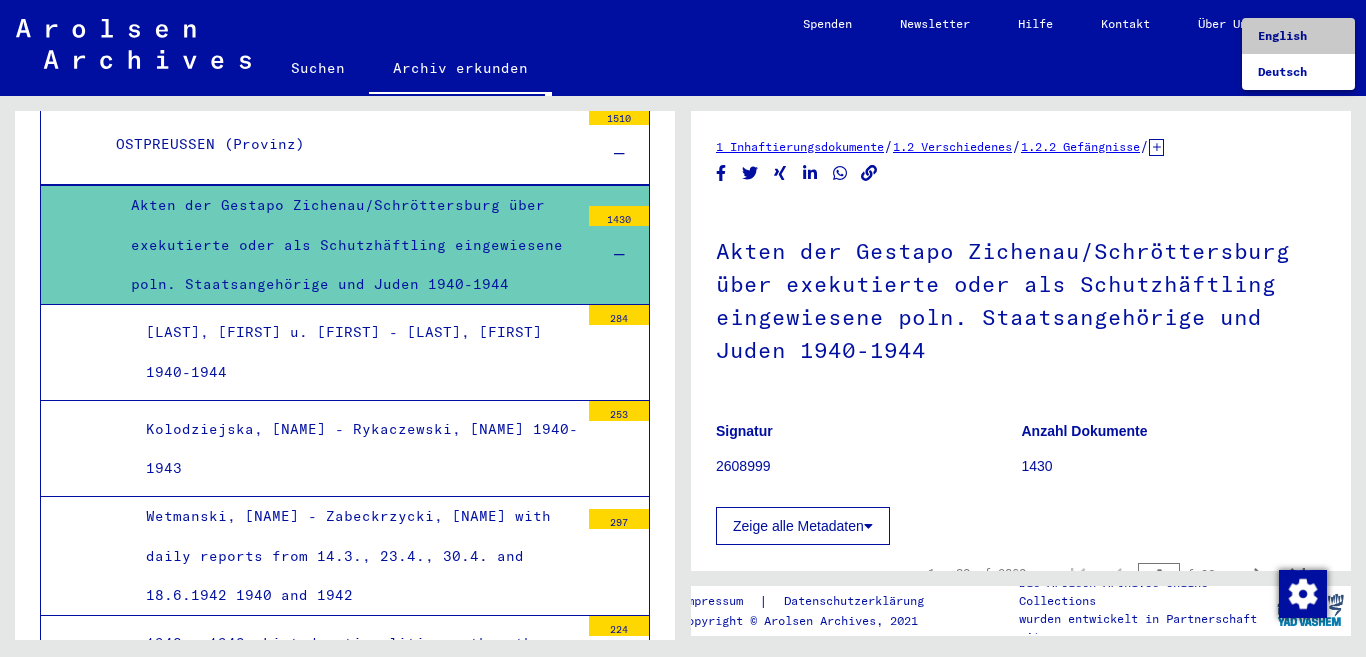 click on "English" at bounding box center (1298, 36) 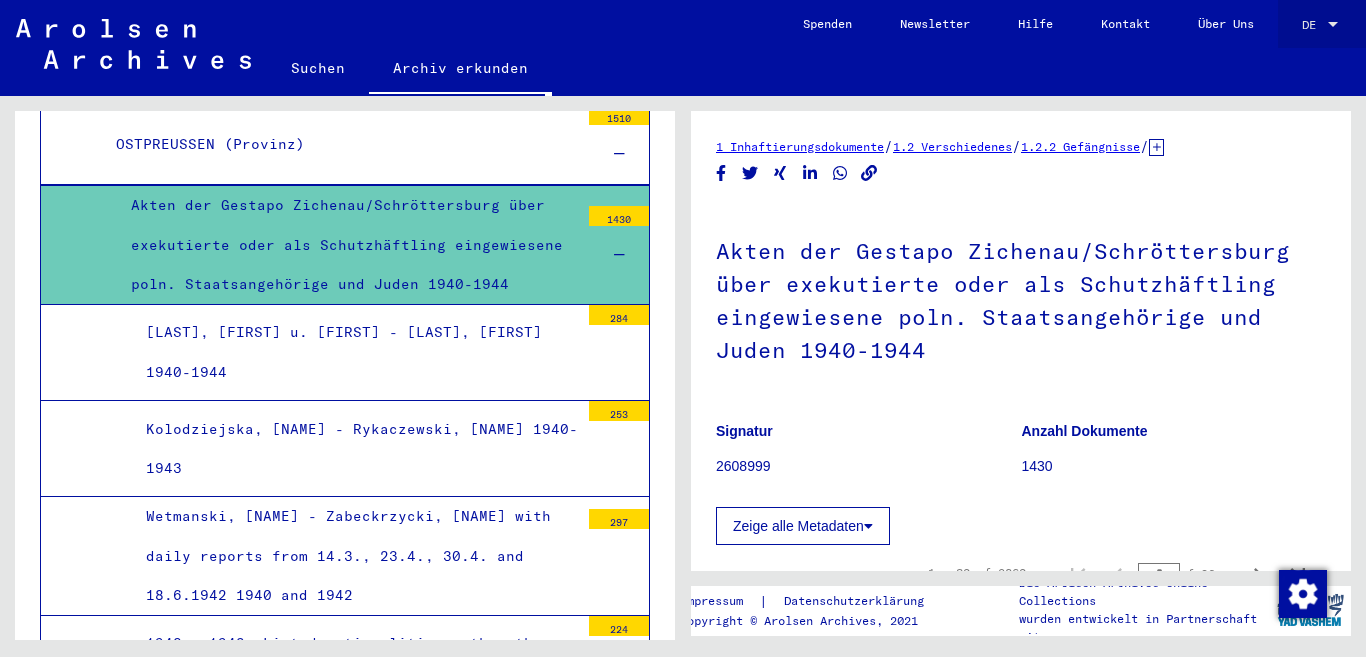 click on "DE" at bounding box center (1309, 24) 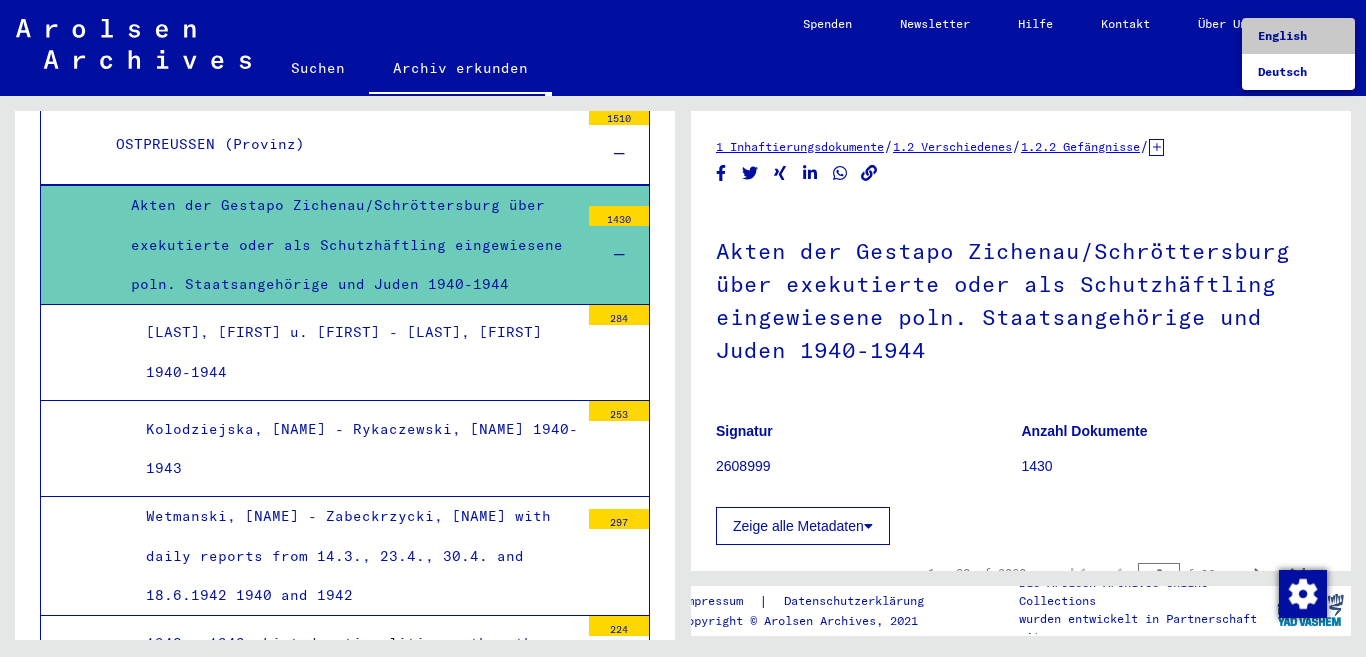 click on "English" at bounding box center [1282, 35] 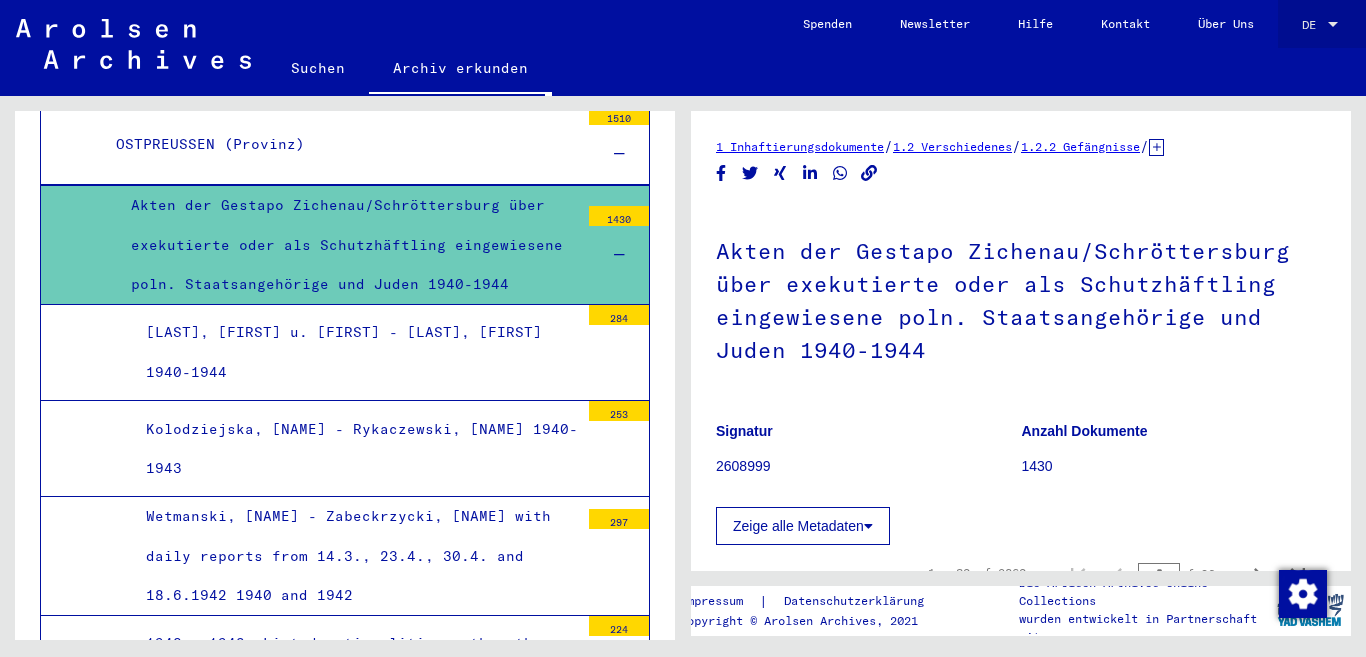 click on "DE" at bounding box center [1309, 24] 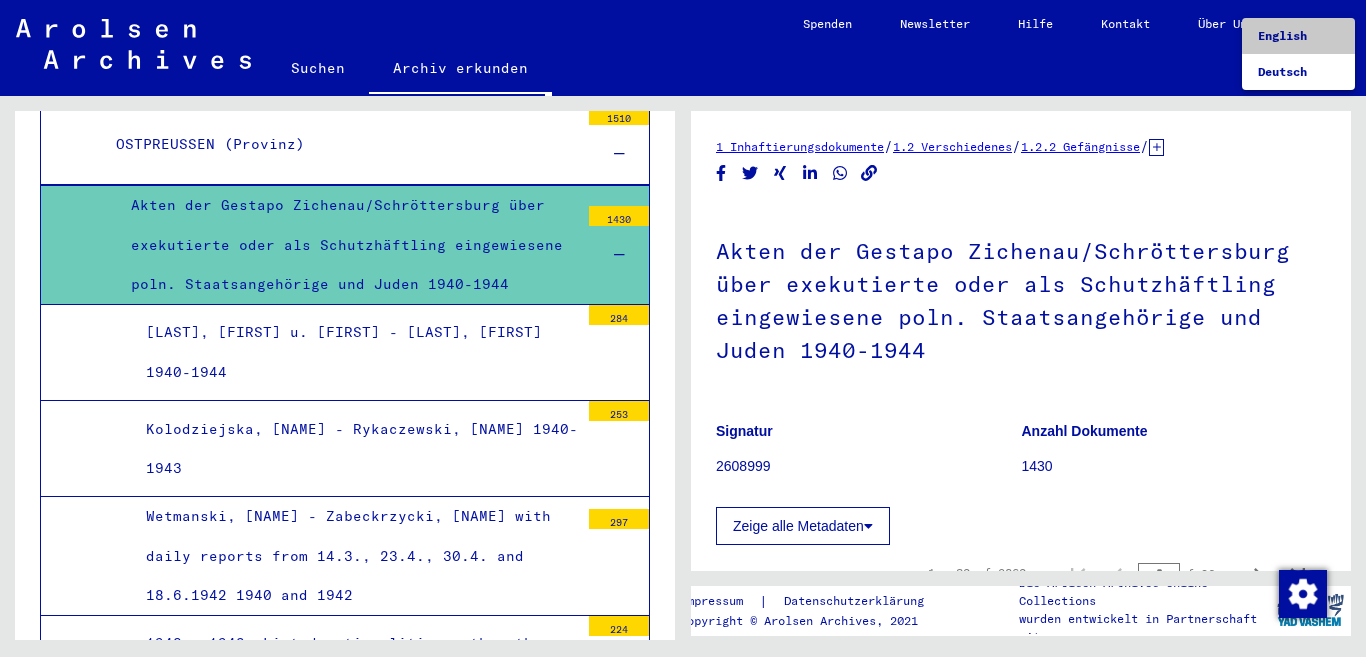 click on "English" at bounding box center [1298, 36] 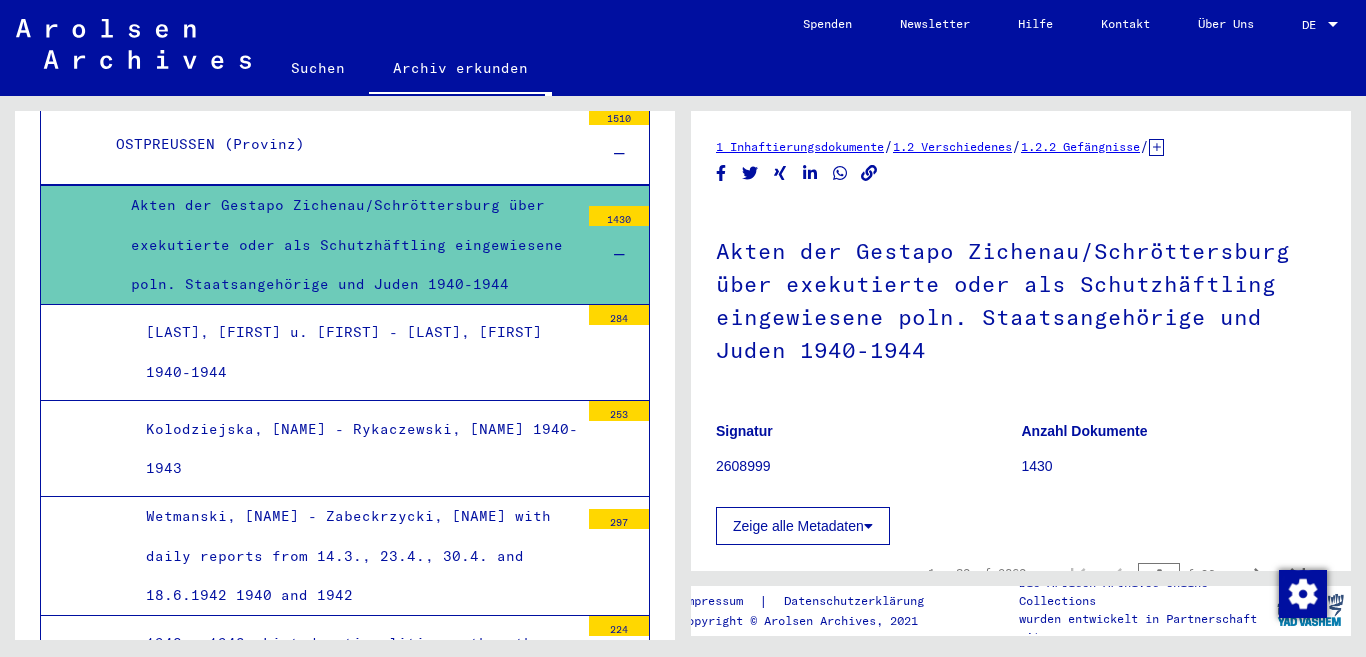 scroll, scrollTop: 1760, scrollLeft: 0, axis: vertical 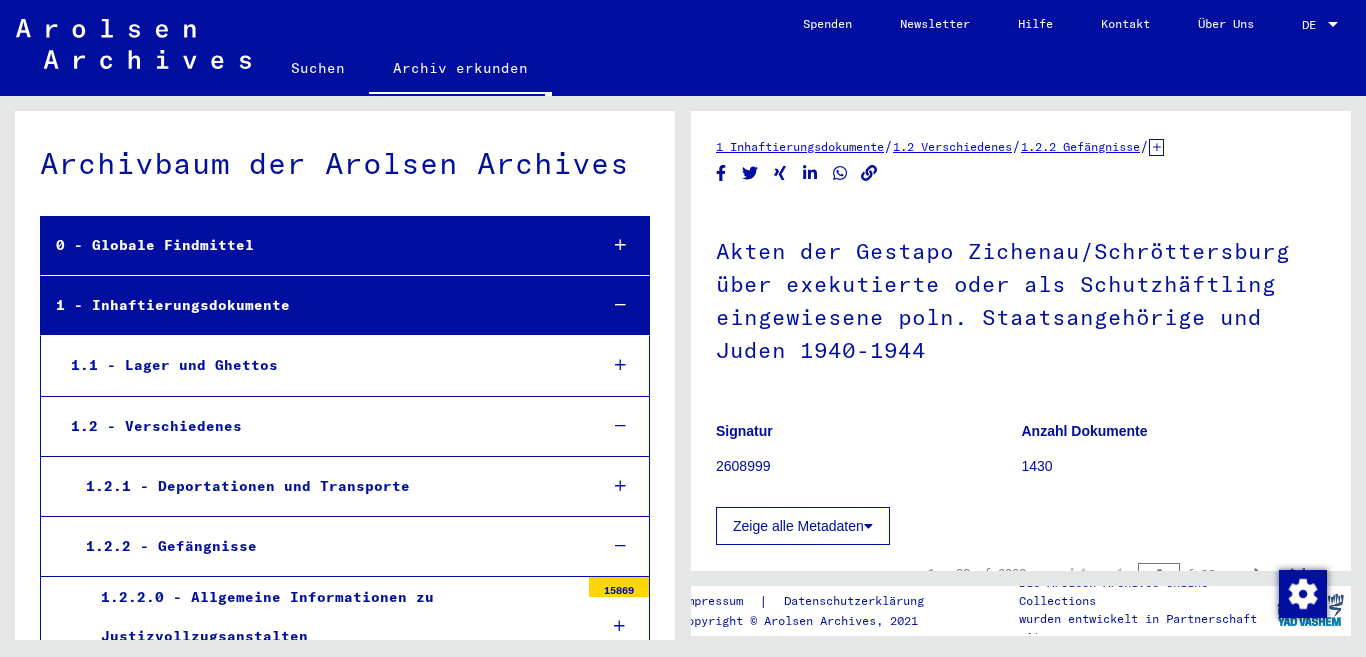 click on "Zeige alle Metadaten" 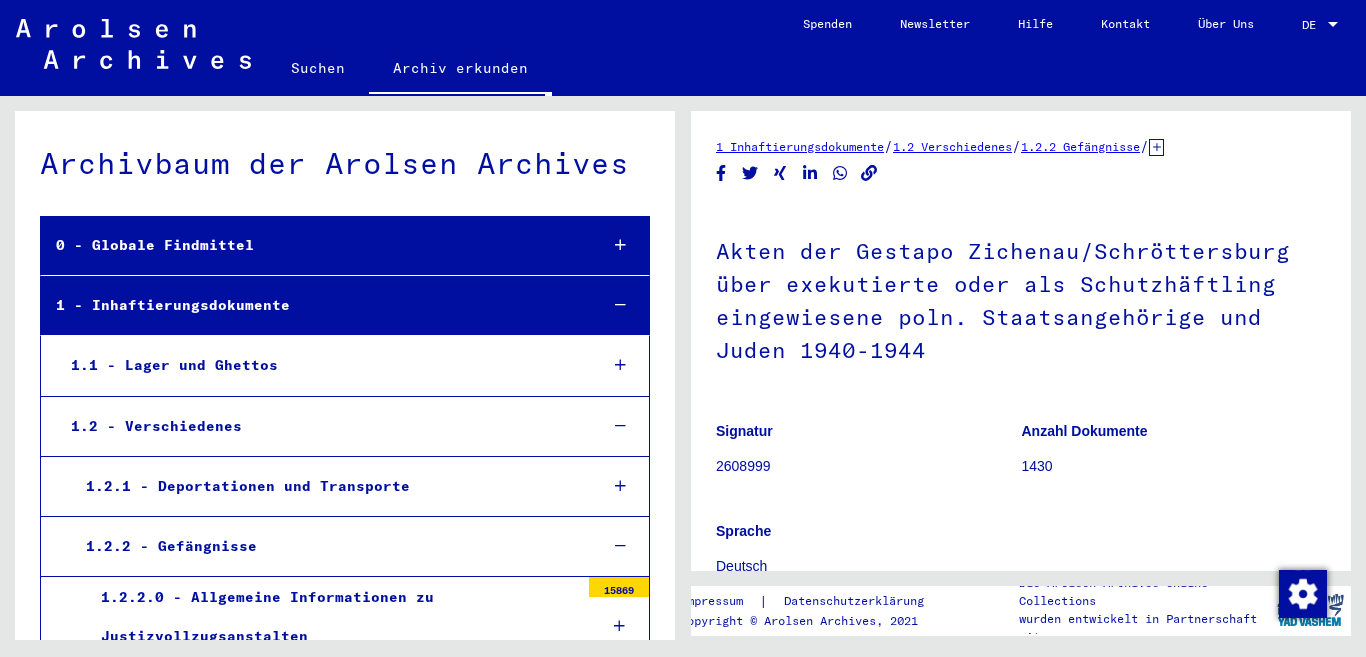 scroll, scrollTop: 403, scrollLeft: 0, axis: vertical 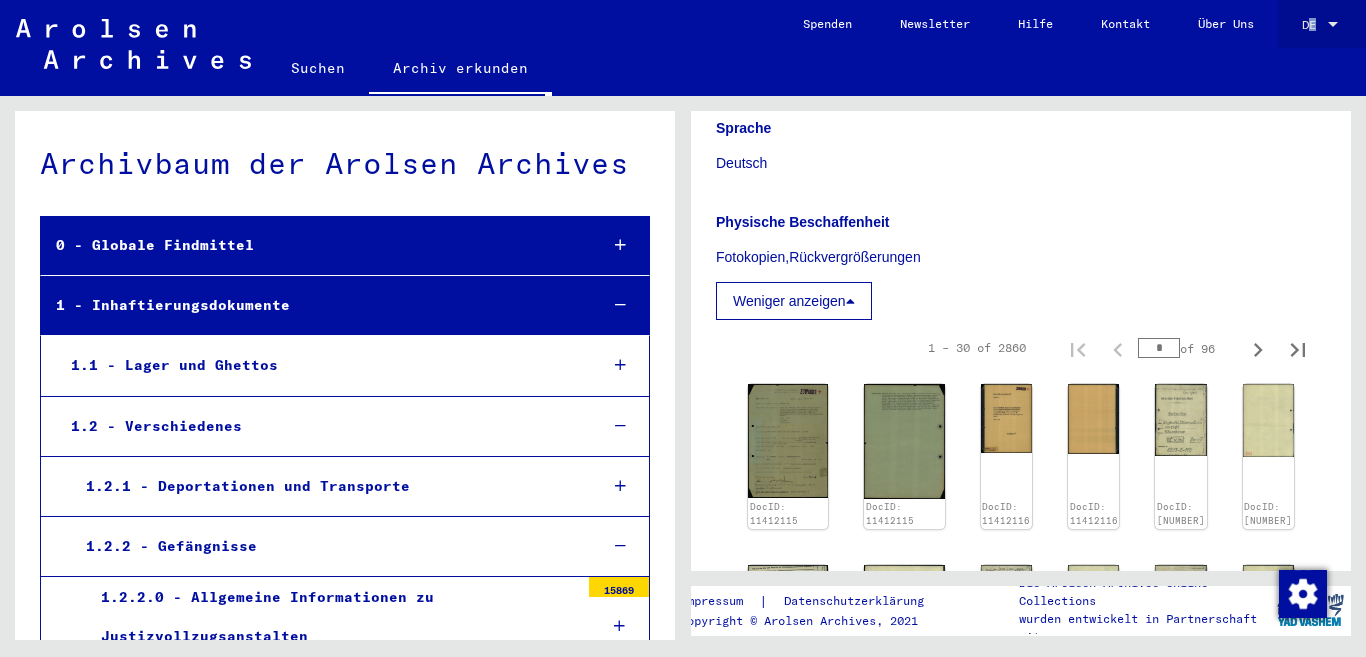 drag, startPoint x: 1324, startPoint y: 17, endPoint x: 1297, endPoint y: -1, distance: 32.449963 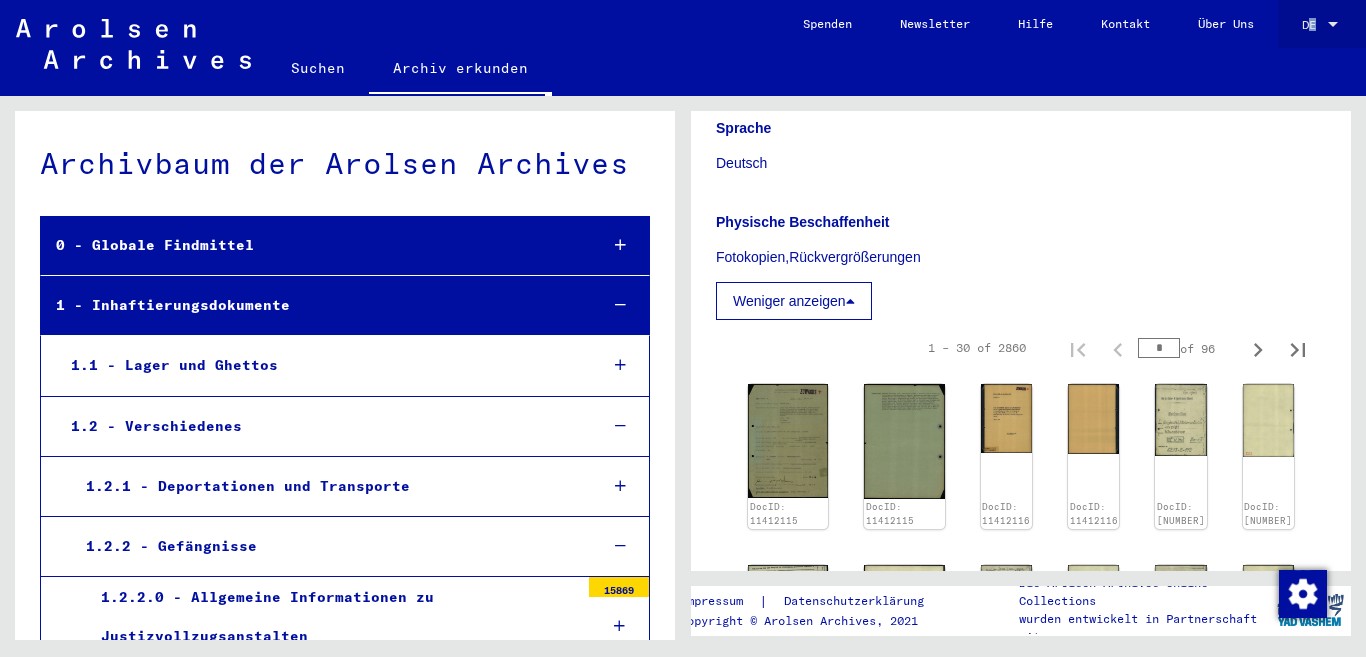 click on "DE  DE" 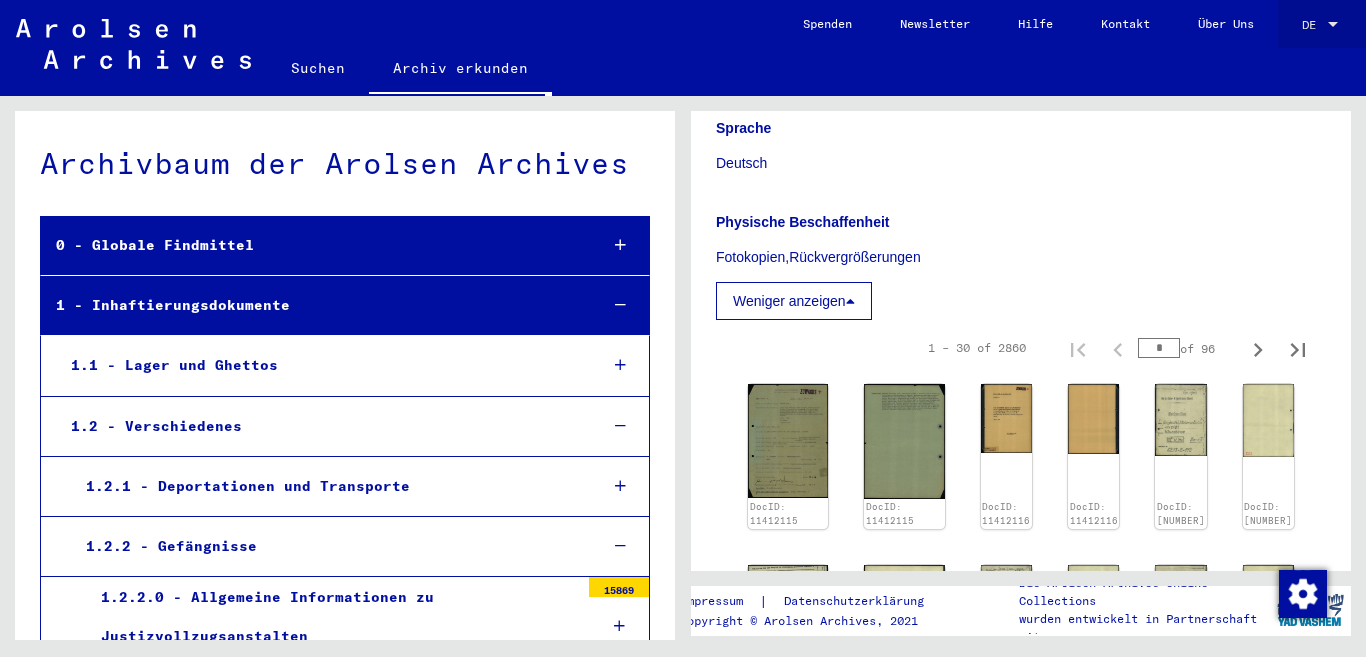 click on "DE" at bounding box center [1309, 24] 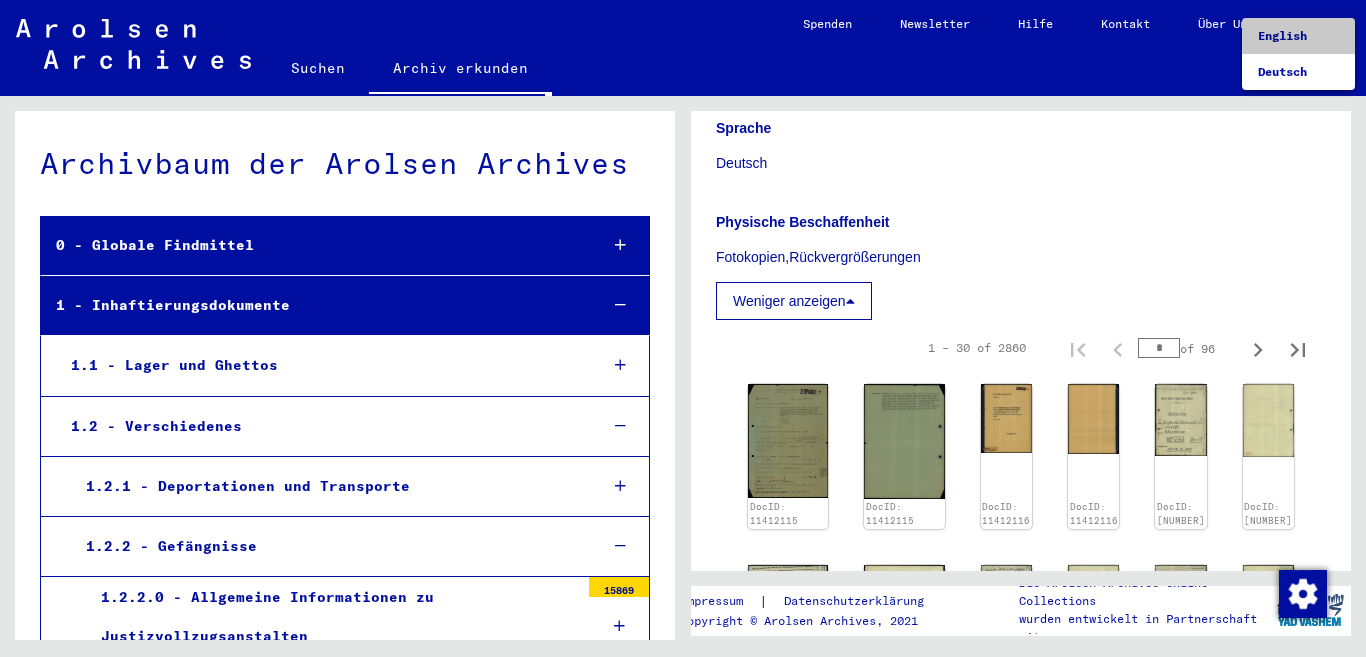 click on "English" at bounding box center (1282, 35) 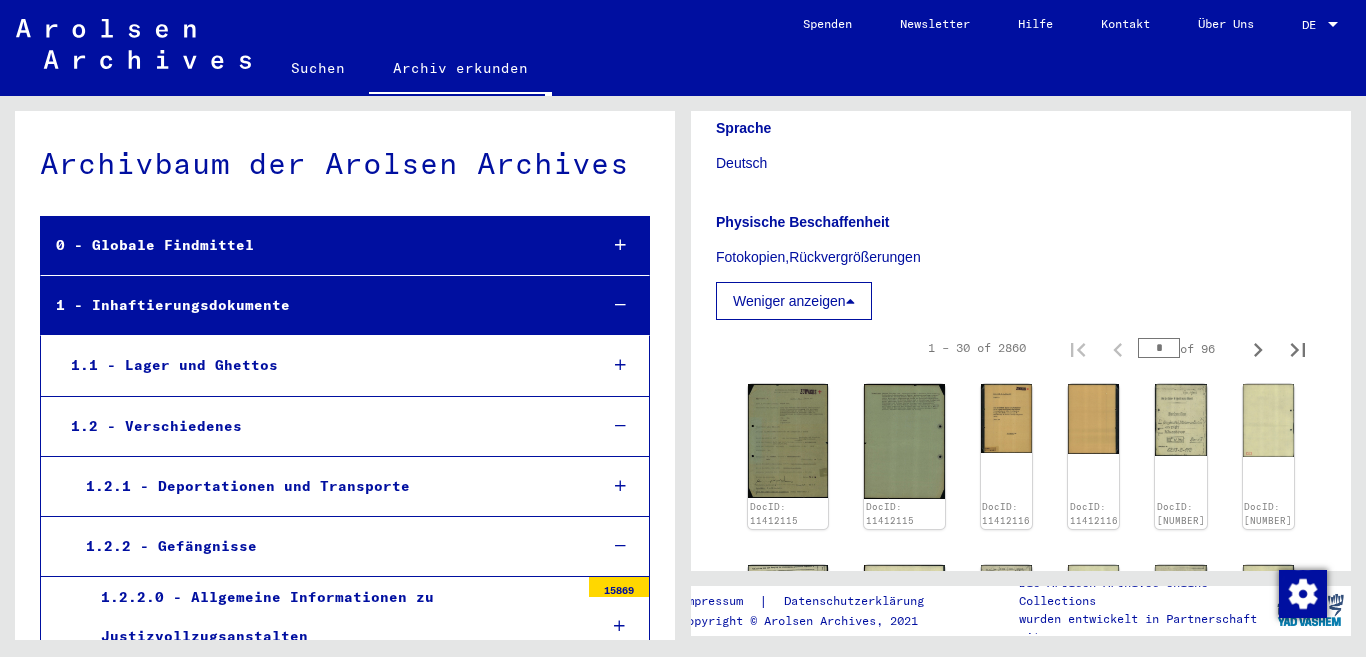 click on "DE  DE" 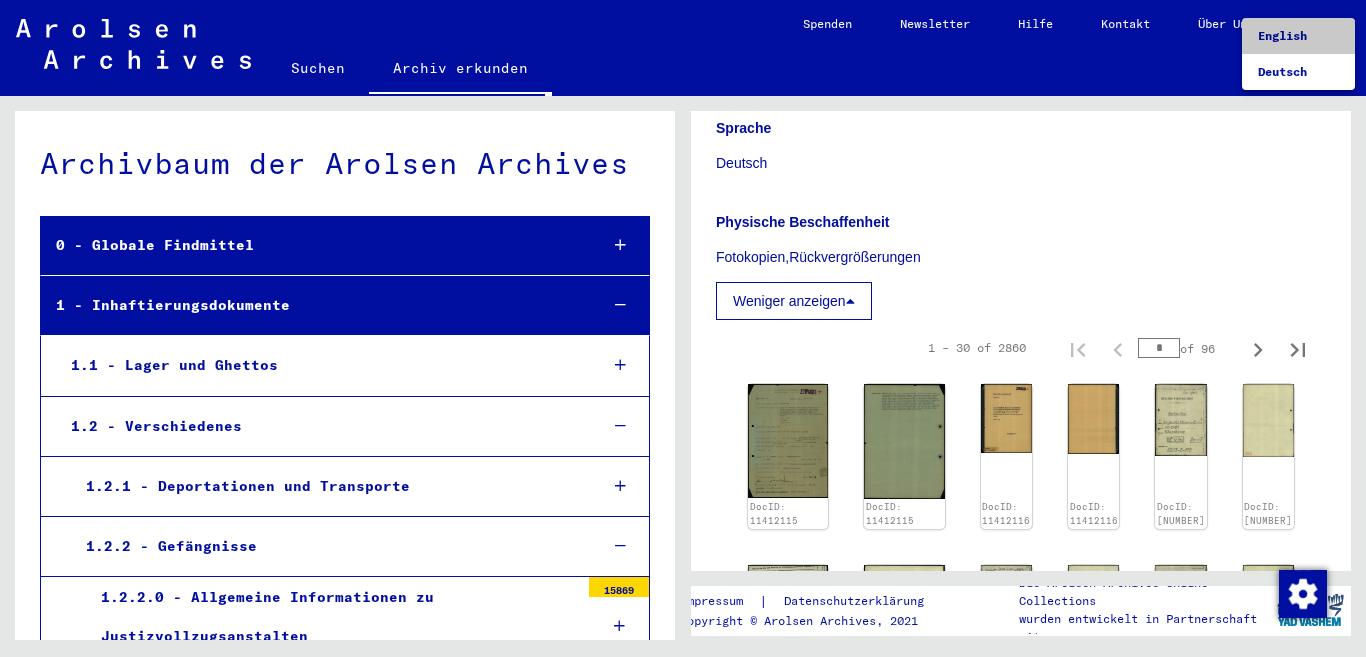 click on "English" at bounding box center (1298, 36) 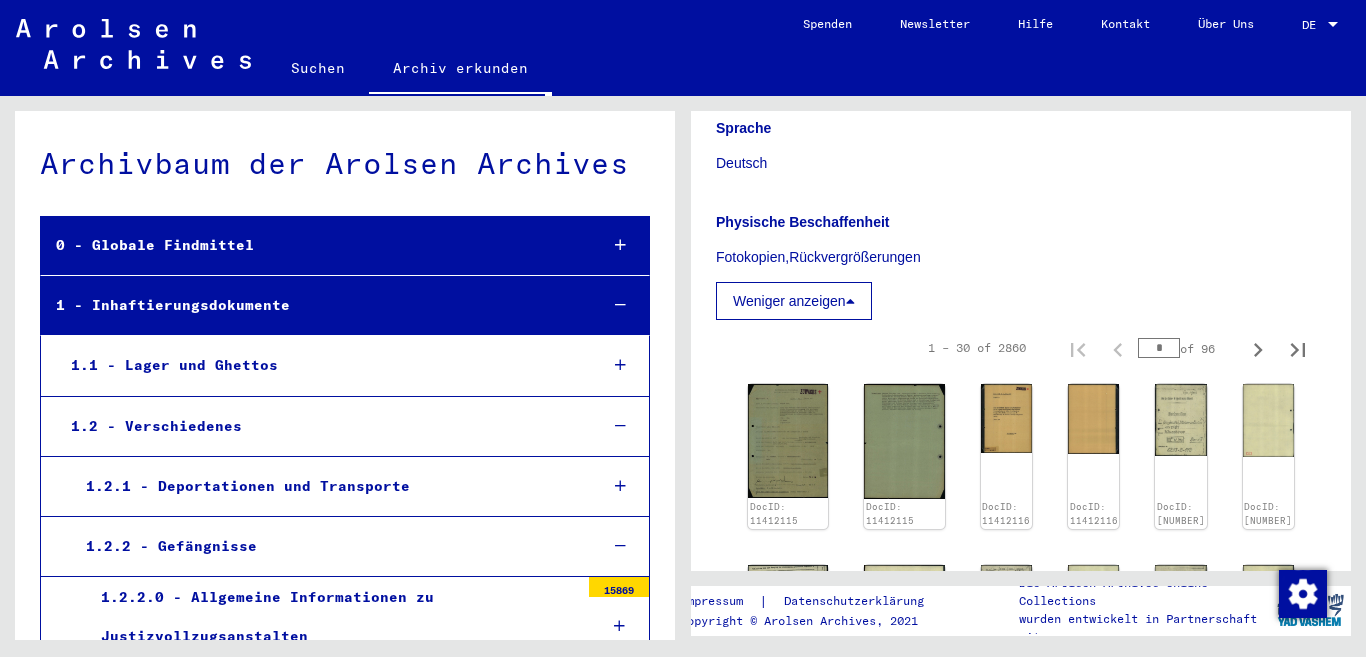 click at bounding box center [850, 301] 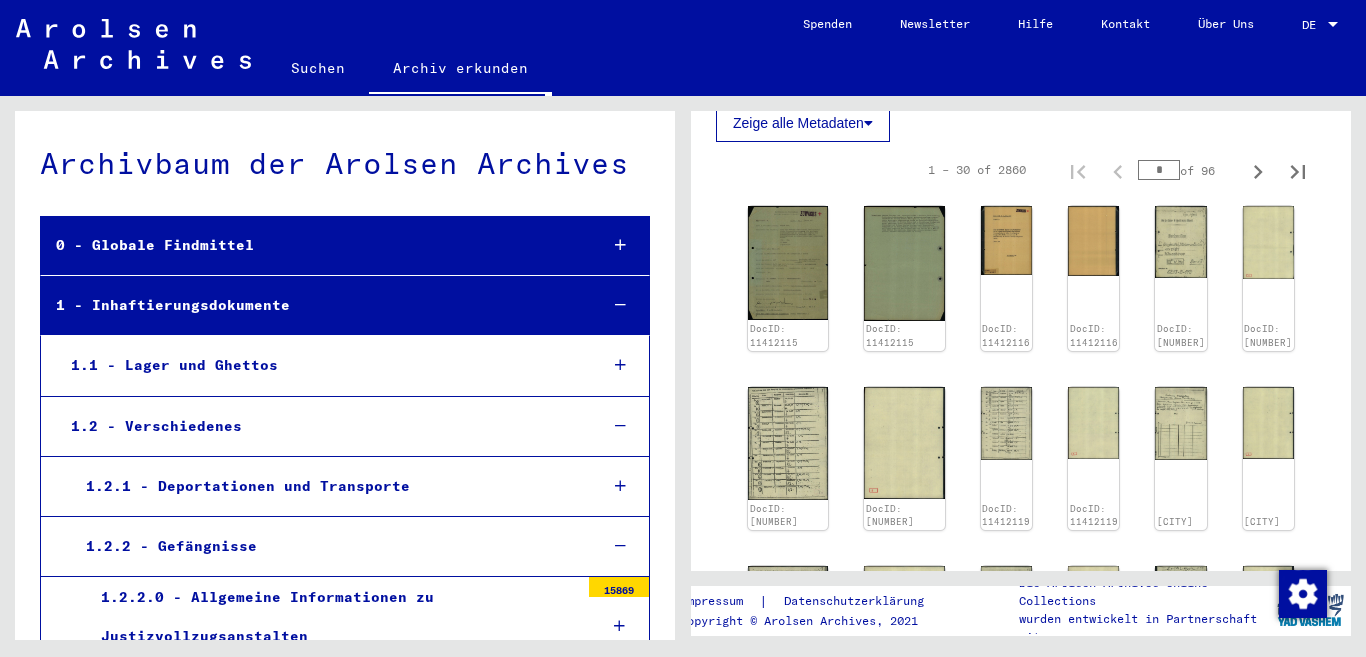 scroll, scrollTop: 386, scrollLeft: 0, axis: vertical 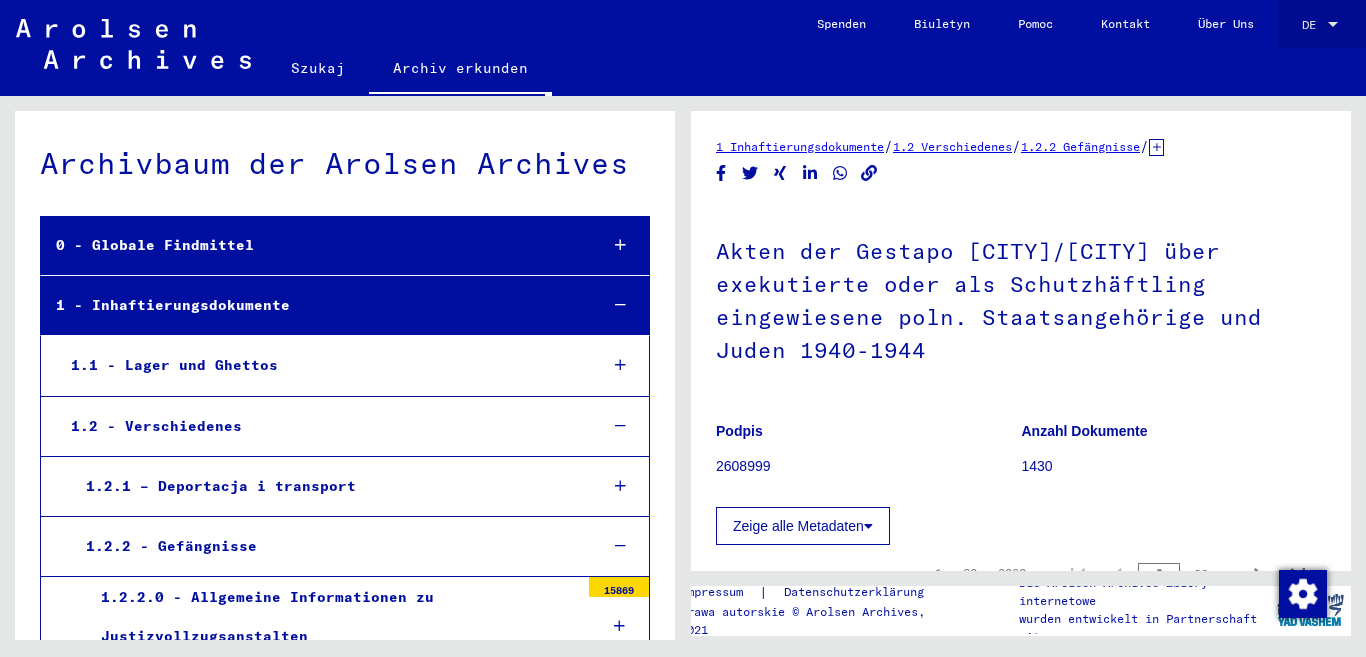 click on "DE" at bounding box center [1313, 25] 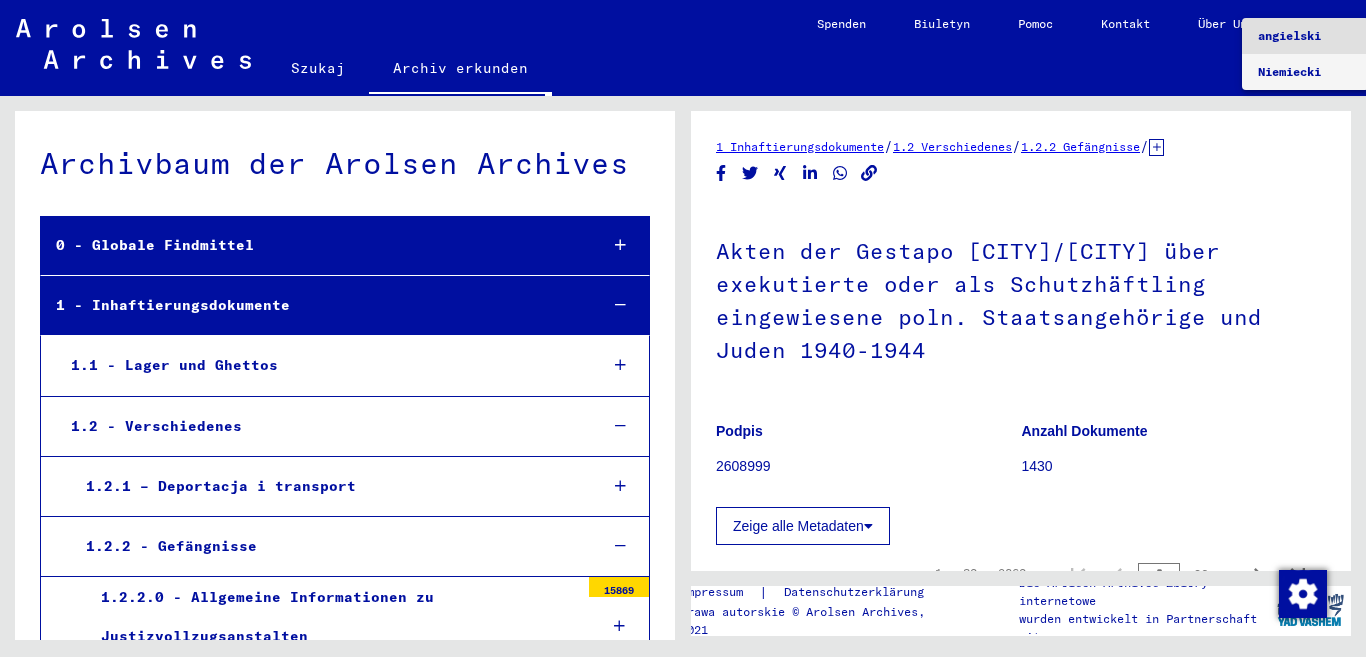 click on "Niemiecki" at bounding box center [1305, 72] 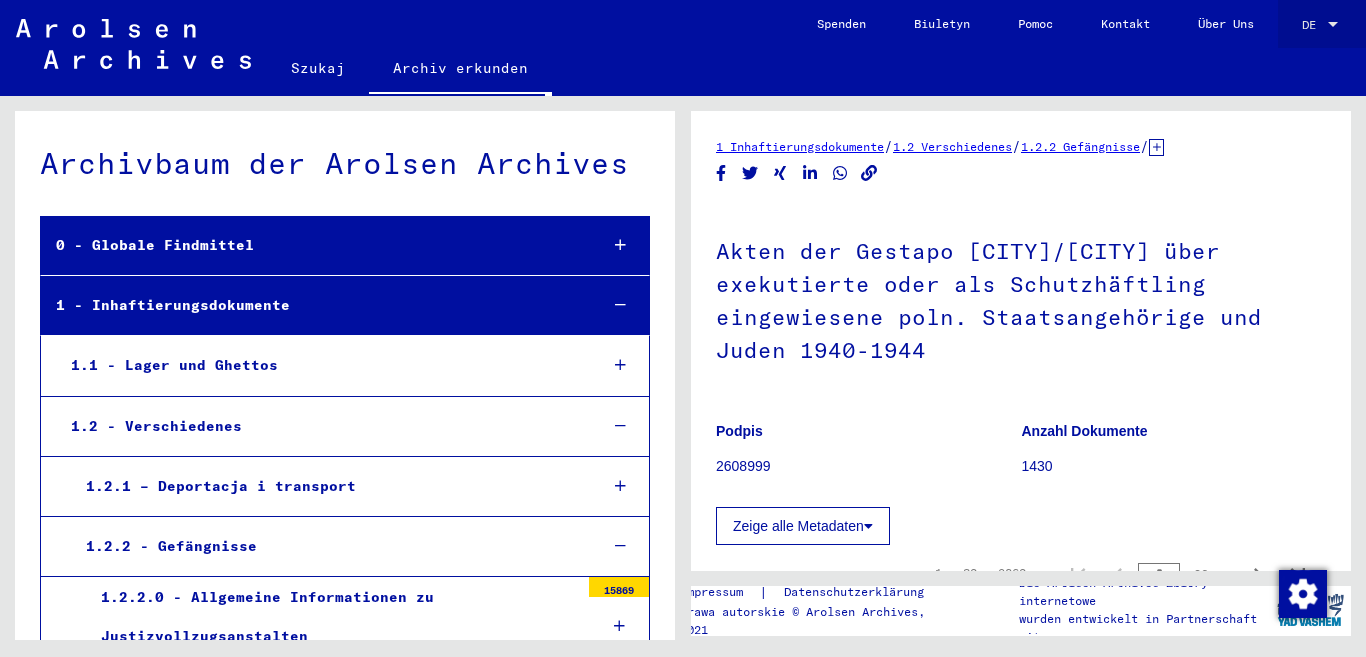 click on "DE" at bounding box center (1309, 24) 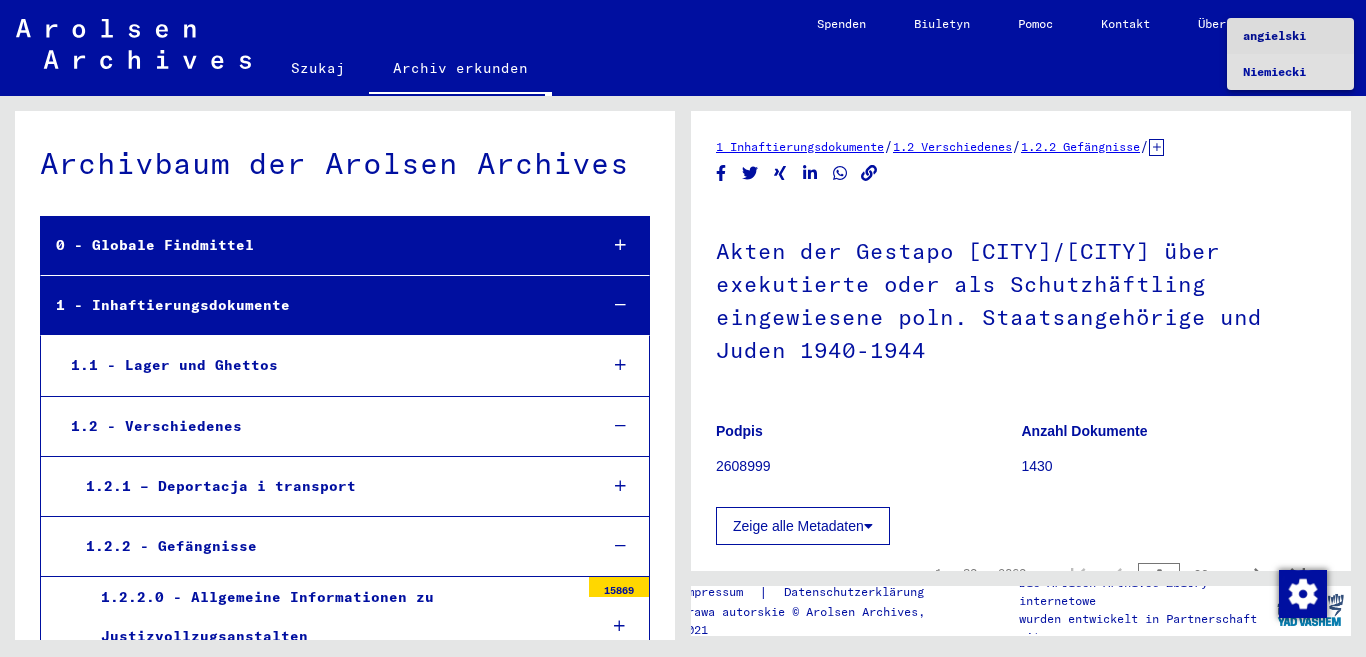 click on "angielski" at bounding box center [1290, 36] 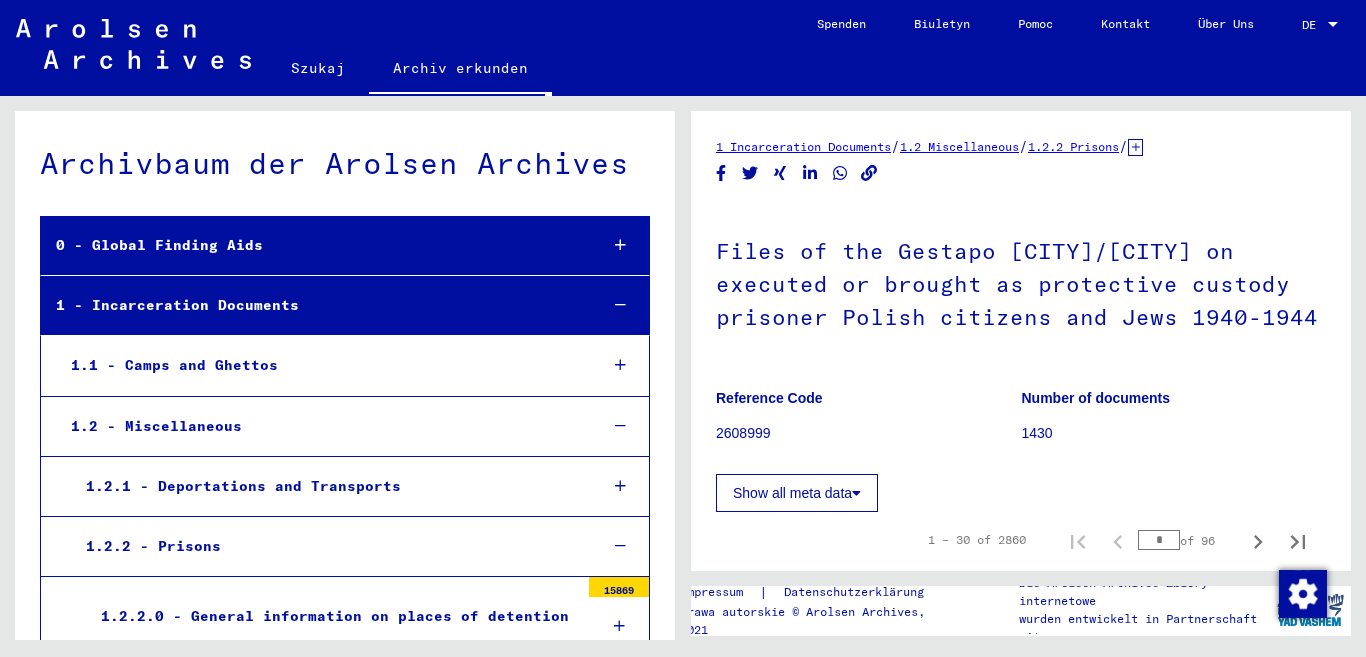 scroll, scrollTop: 2063, scrollLeft: 0, axis: vertical 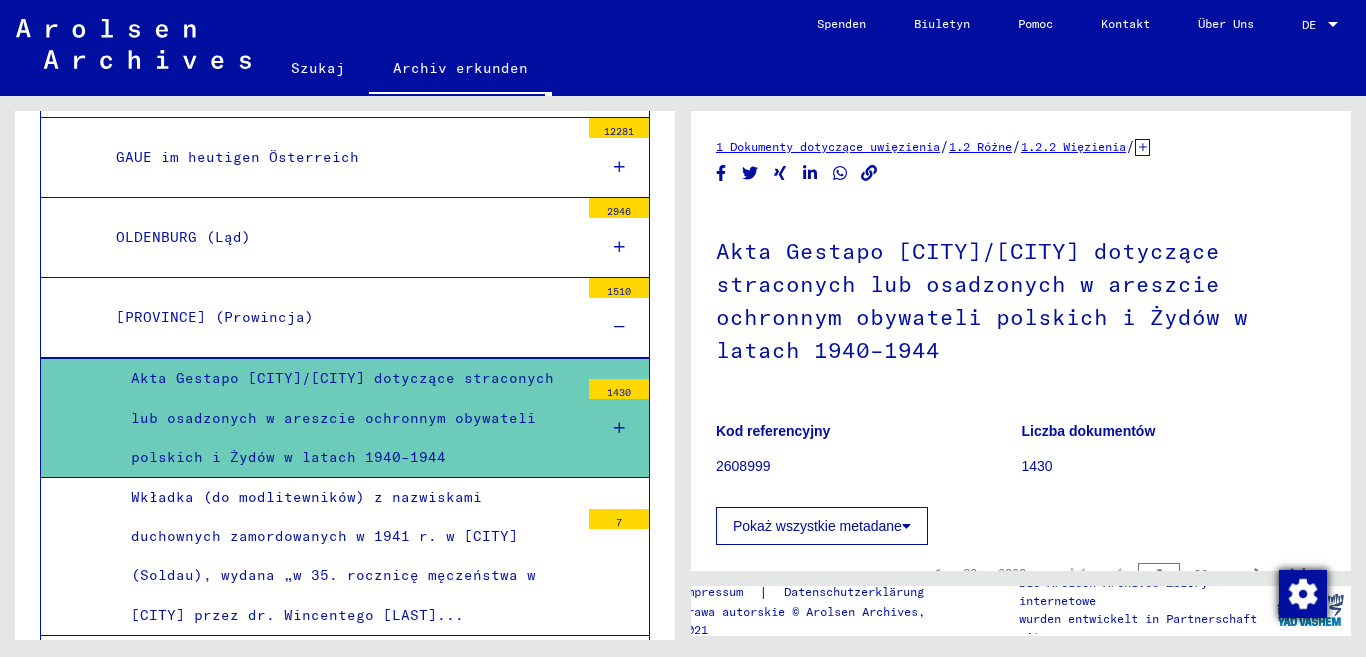 click at bounding box center [1303, 594] 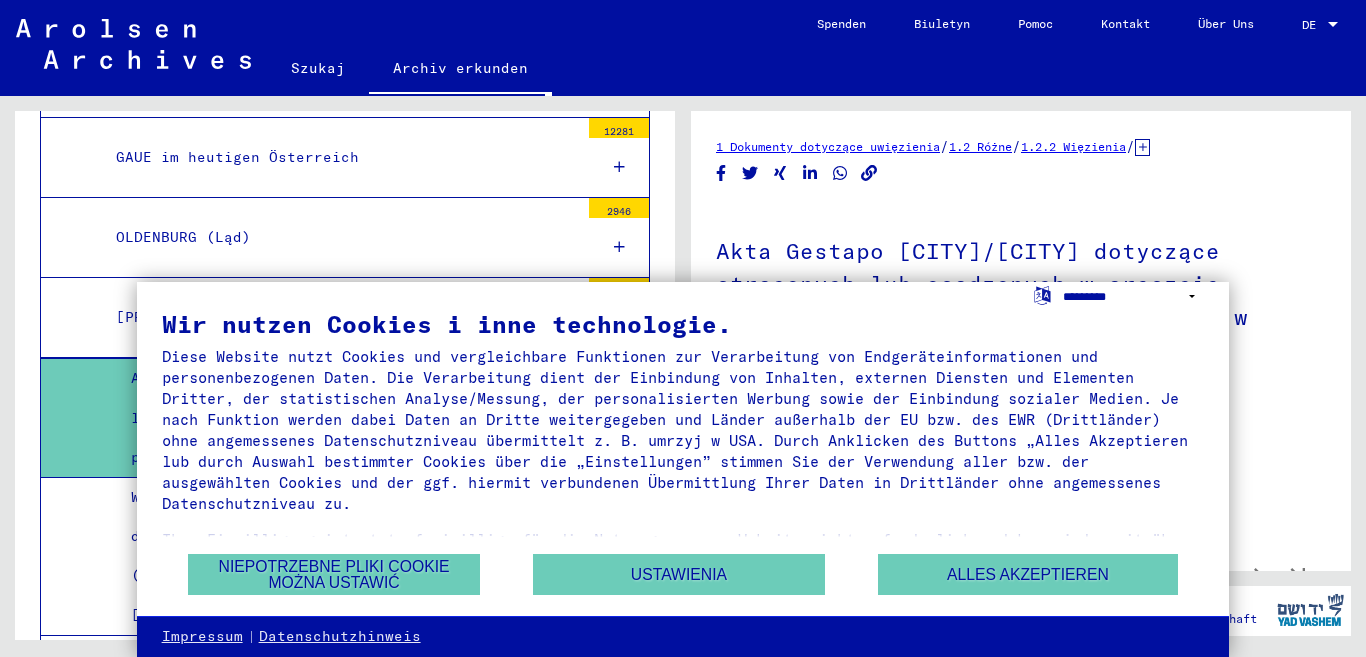 click on "**********" at bounding box center [1133, 296] 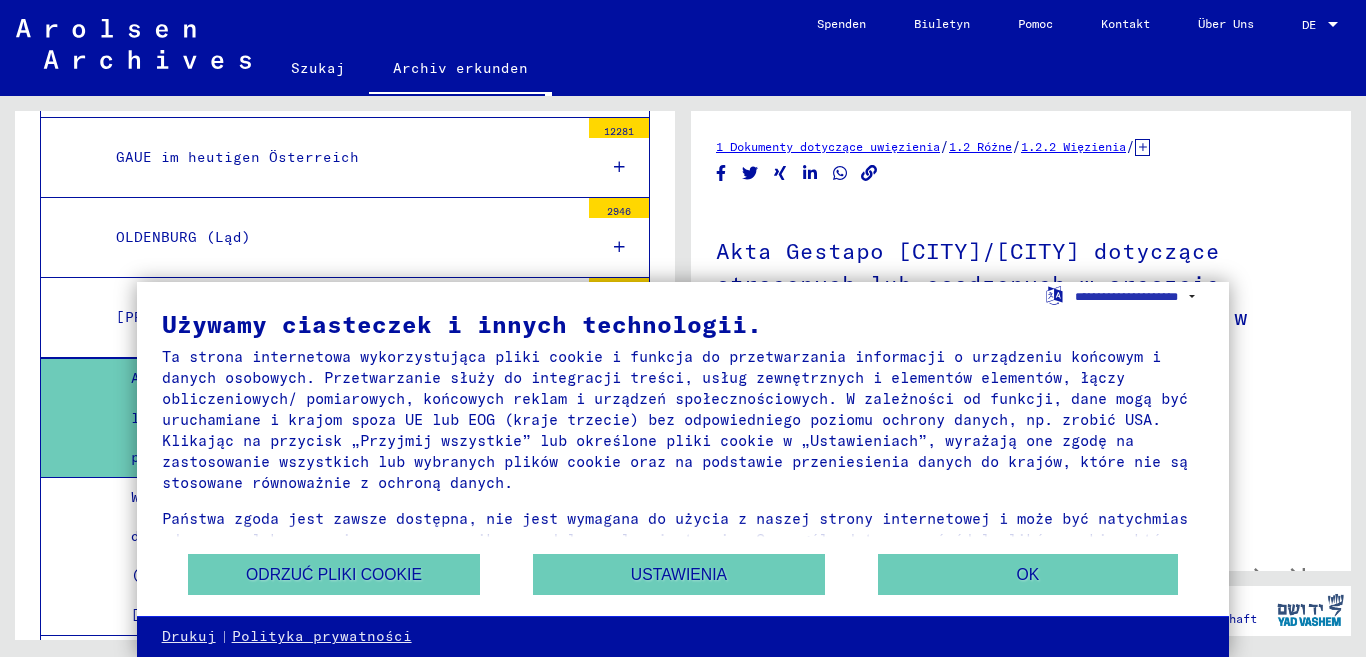 click on "1.2.2 Więzienia" 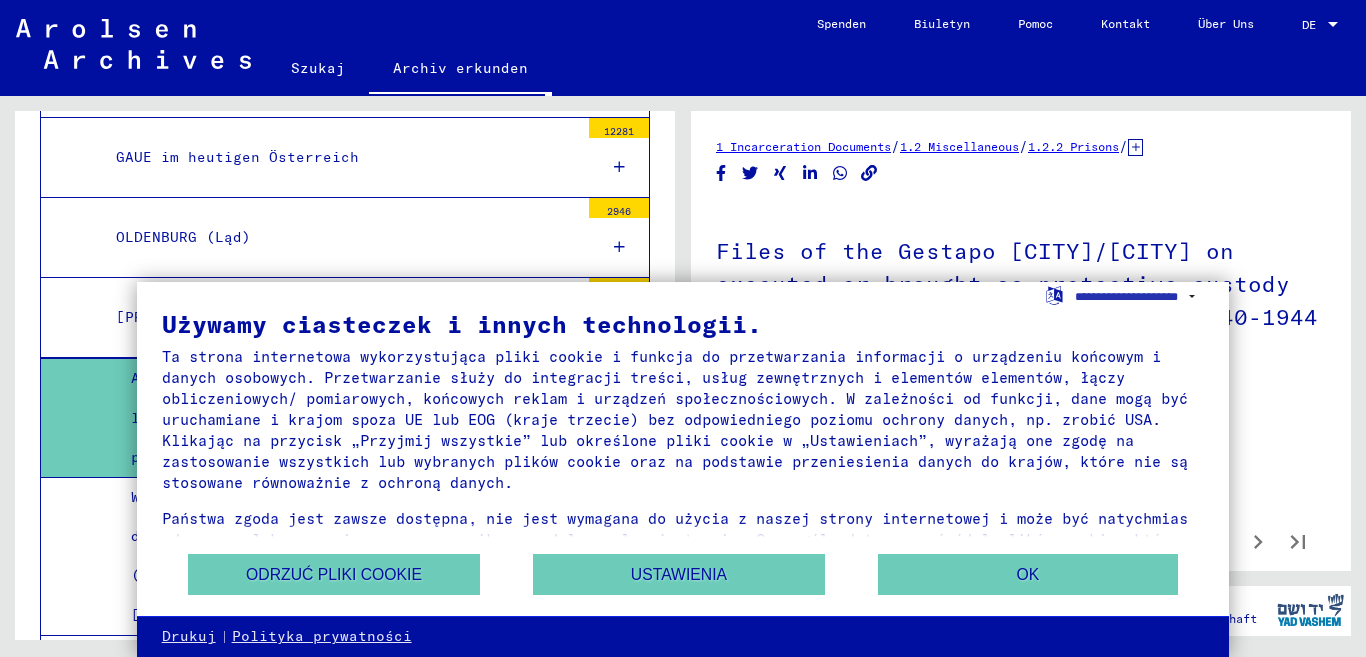 scroll, scrollTop: 403, scrollLeft: 0, axis: vertical 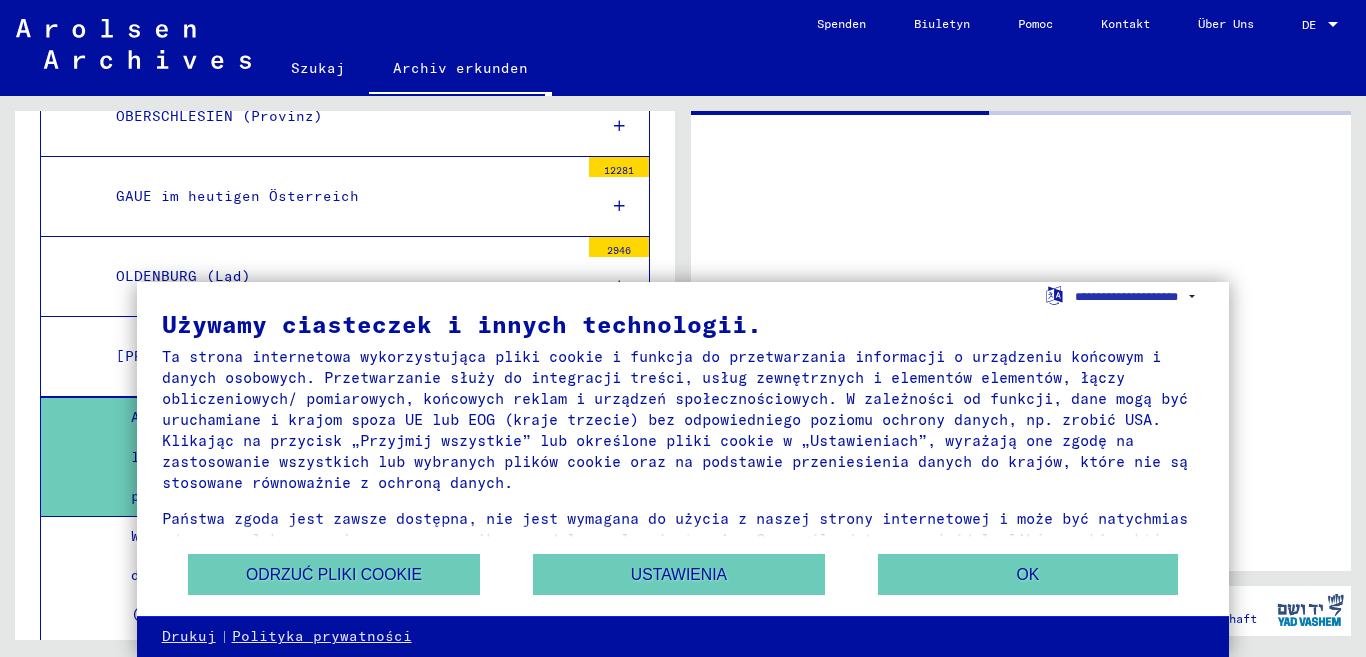 drag, startPoint x: 949, startPoint y: 13, endPoint x: 4, endPoint y: 253, distance: 975 